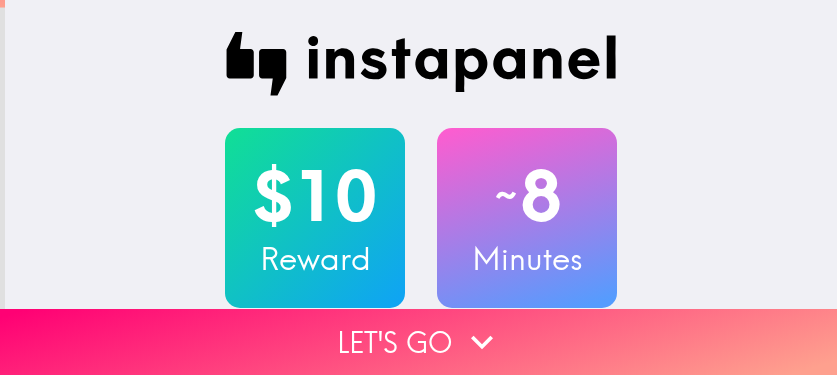 scroll, scrollTop: 0, scrollLeft: 0, axis: both 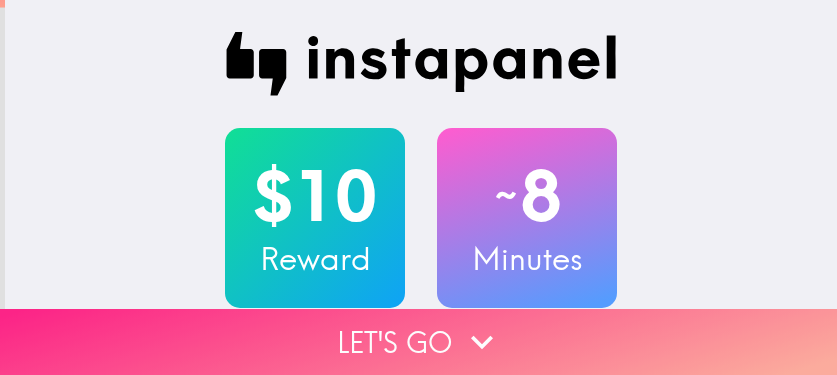 click 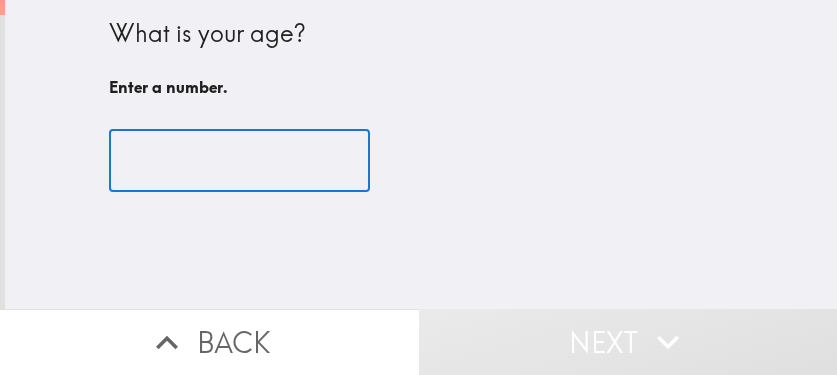 click at bounding box center [239, 161] 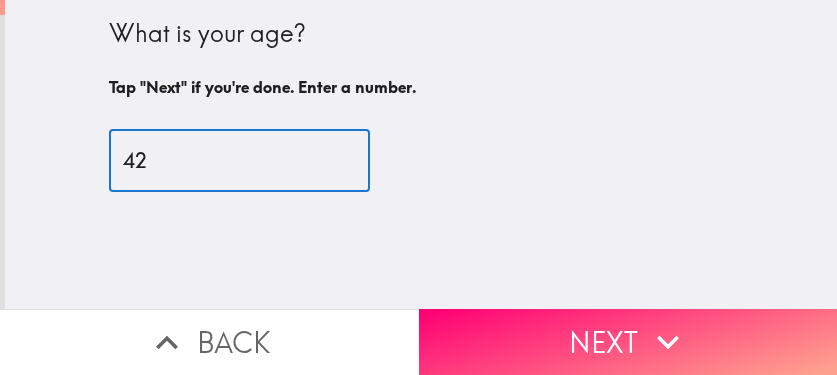 type on "42" 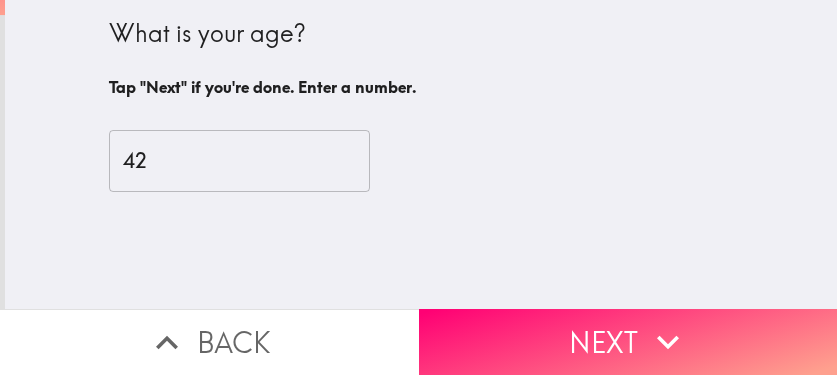 drag, startPoint x: 713, startPoint y: 317, endPoint x: 836, endPoint y: 325, distance: 123.25989 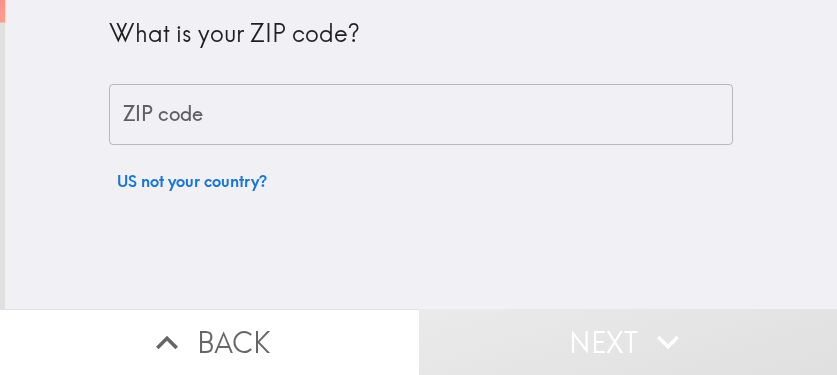 drag, startPoint x: 416, startPoint y: 116, endPoint x: 466, endPoint y: 124, distance: 50.635956 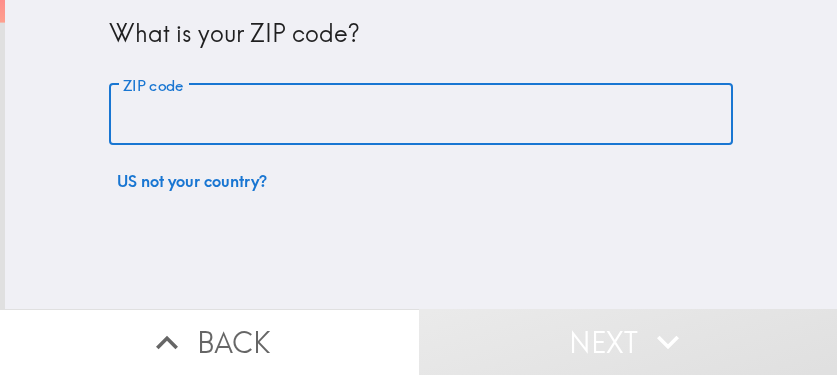 paste on "11801" 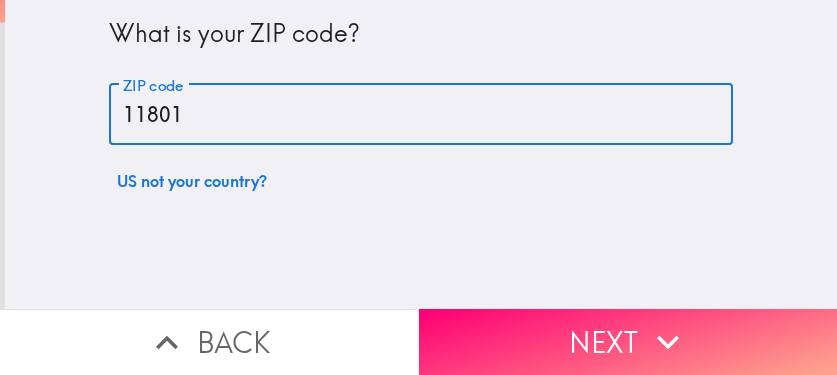 type on "11801" 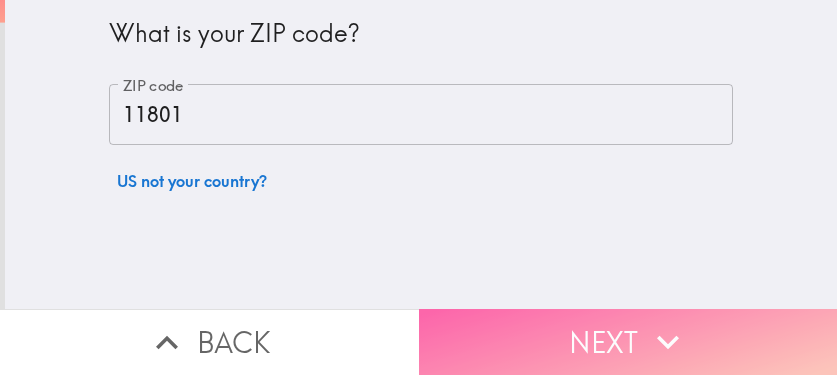 click on "Next" at bounding box center [628, 342] 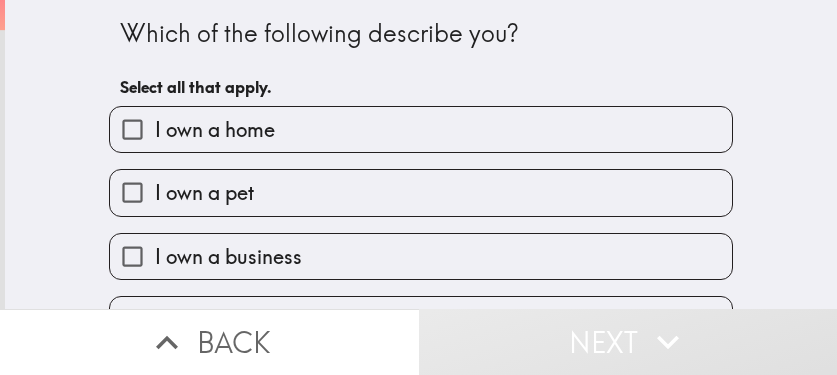 drag, startPoint x: 474, startPoint y: 123, endPoint x: 485, endPoint y: 126, distance: 11.401754 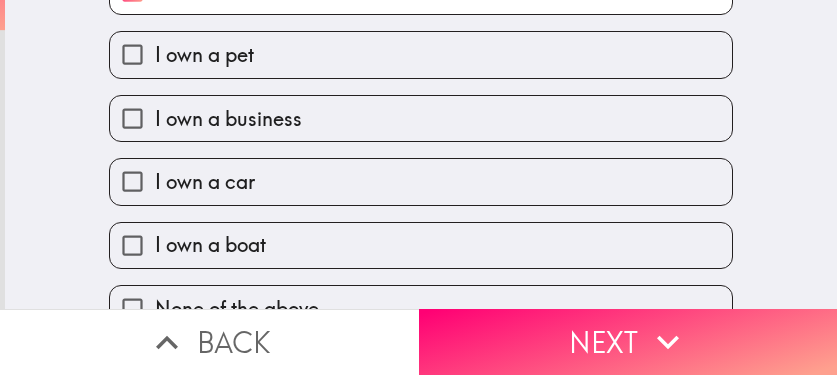 scroll, scrollTop: 177, scrollLeft: 0, axis: vertical 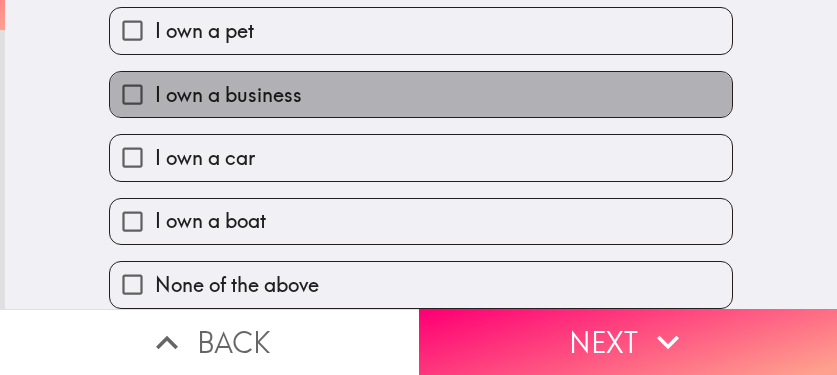 click on "I own a business" at bounding box center (421, 94) 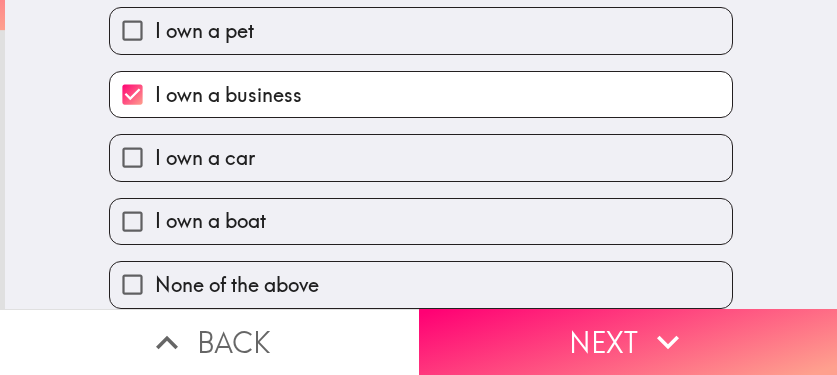 click on "I own a car" at bounding box center (421, 157) 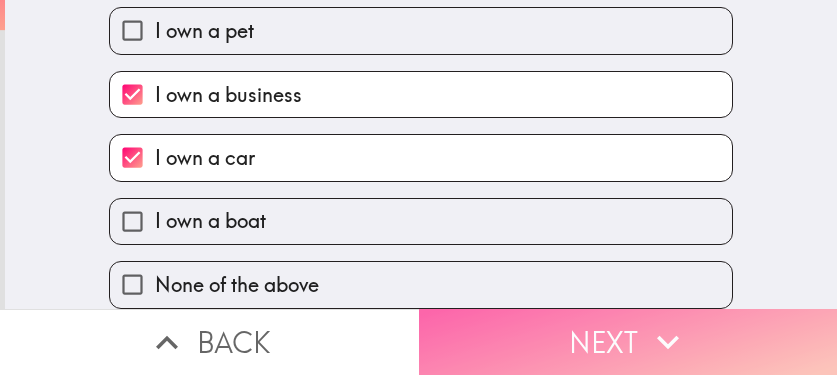 click 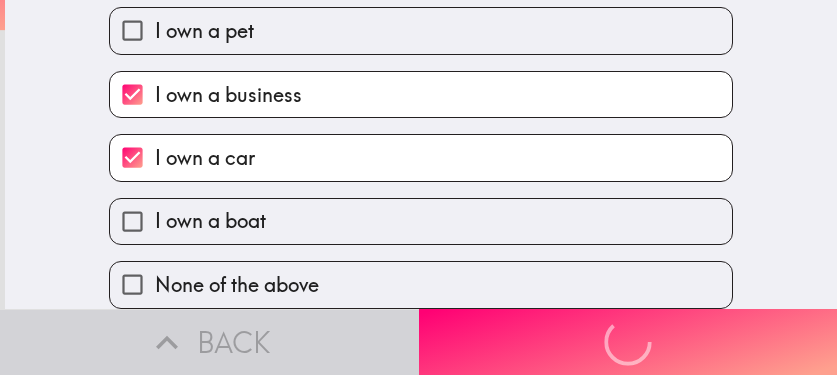 scroll, scrollTop: 107, scrollLeft: 0, axis: vertical 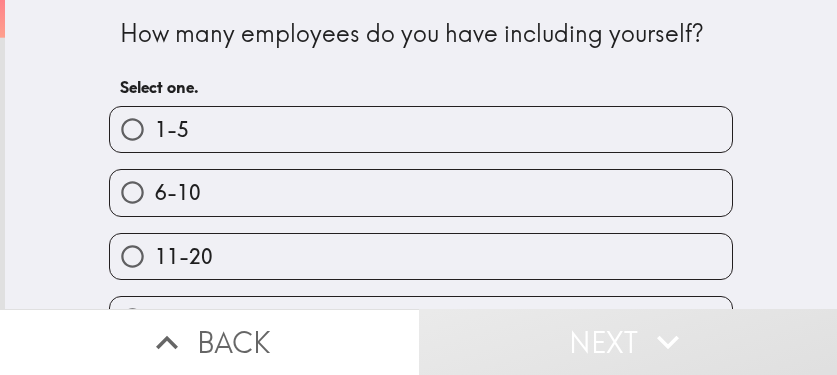 click on "11-20" at bounding box center [421, 256] 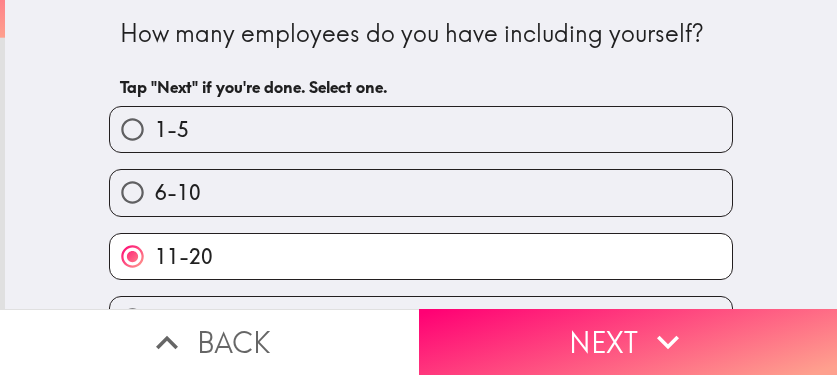 drag, startPoint x: 564, startPoint y: 334, endPoint x: 583, endPoint y: 334, distance: 19 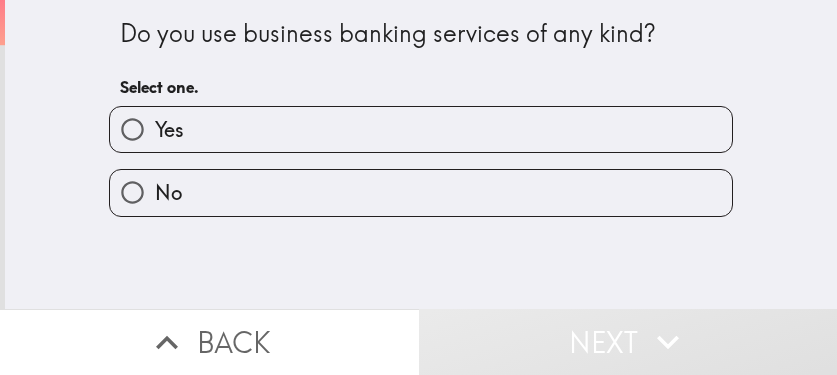 drag, startPoint x: 345, startPoint y: 145, endPoint x: 396, endPoint y: 150, distance: 51.24451 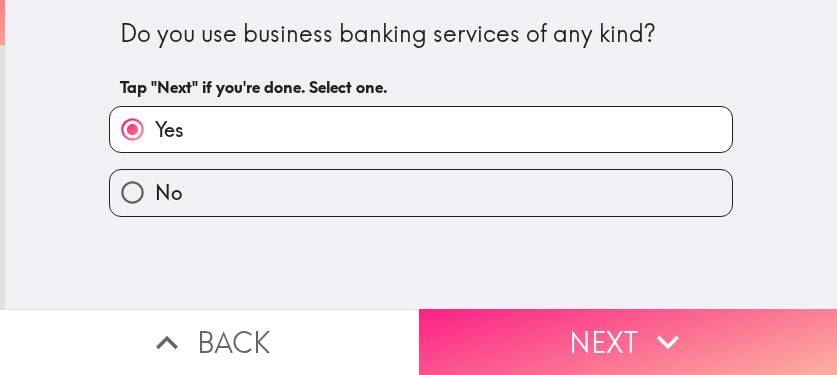 click on "Next" at bounding box center (628, 342) 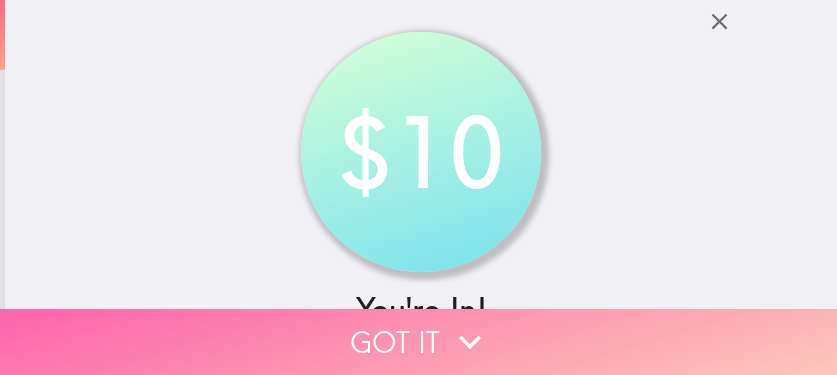 click on "Got it" at bounding box center [418, 342] 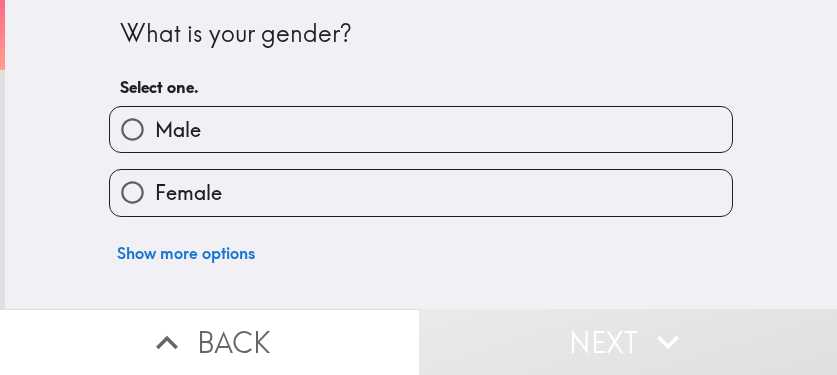 type 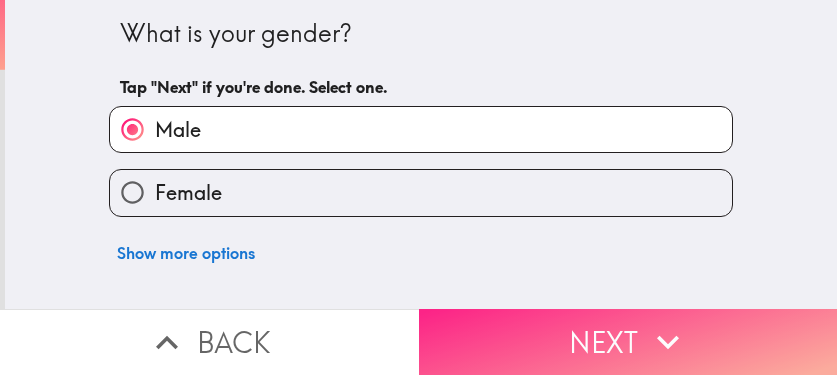 click 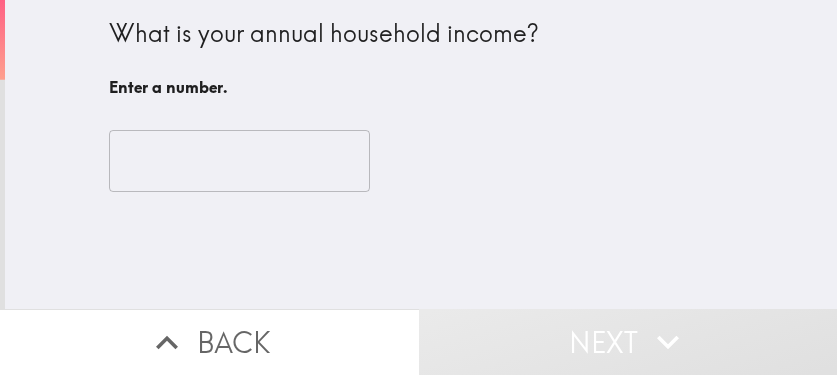 click at bounding box center (239, 161) 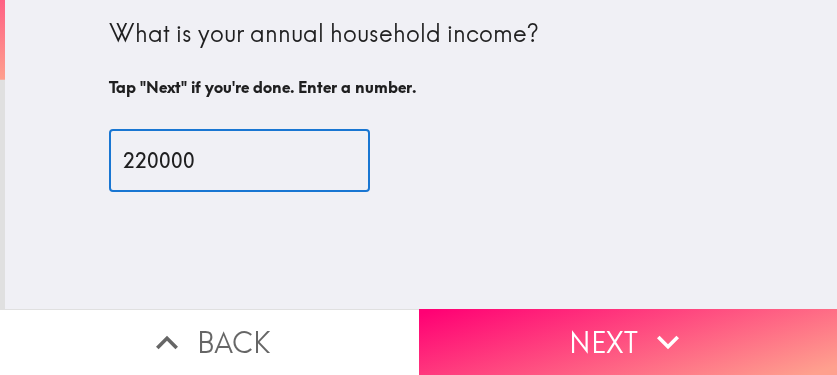 type on "220000" 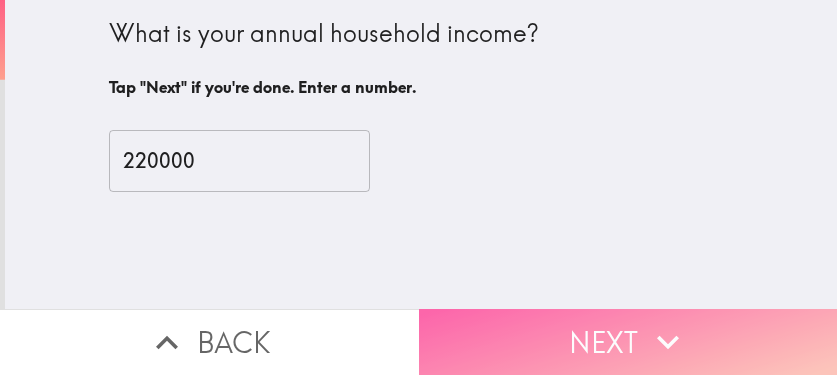 click 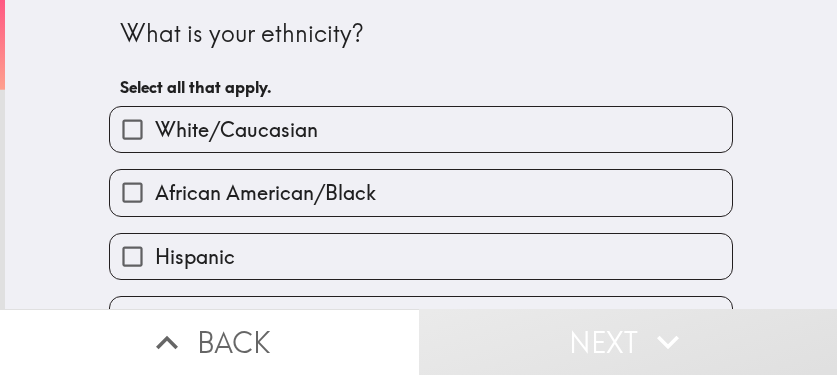 drag, startPoint x: 554, startPoint y: 36, endPoint x: 514, endPoint y: 48, distance: 41.761227 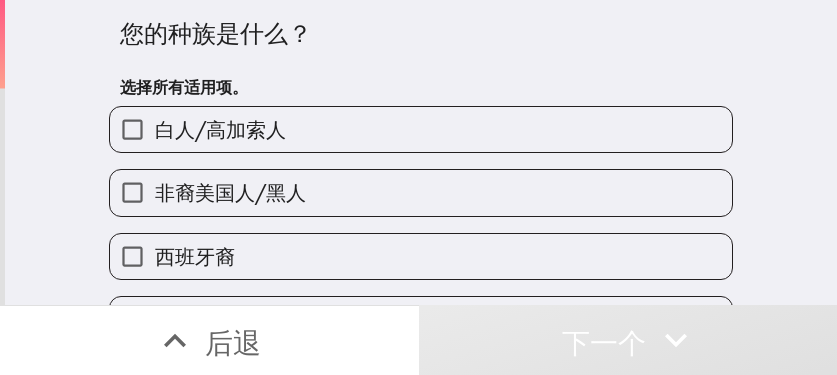drag, startPoint x: 643, startPoint y: 42, endPoint x: 721, endPoint y: 83, distance: 88.11924 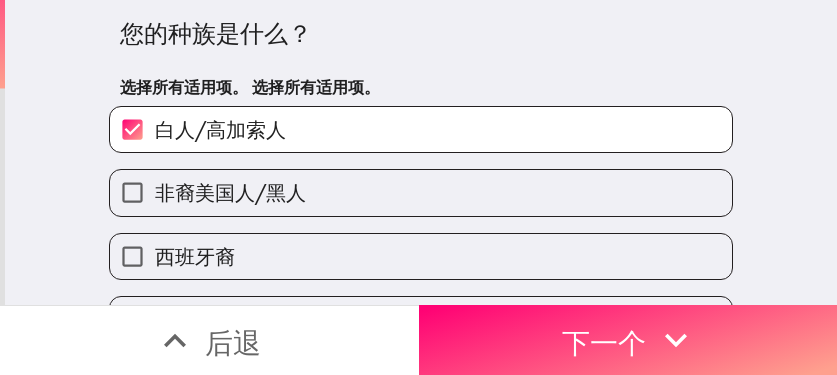 drag, startPoint x: 437, startPoint y: 191, endPoint x: 449, endPoint y: 191, distance: 12 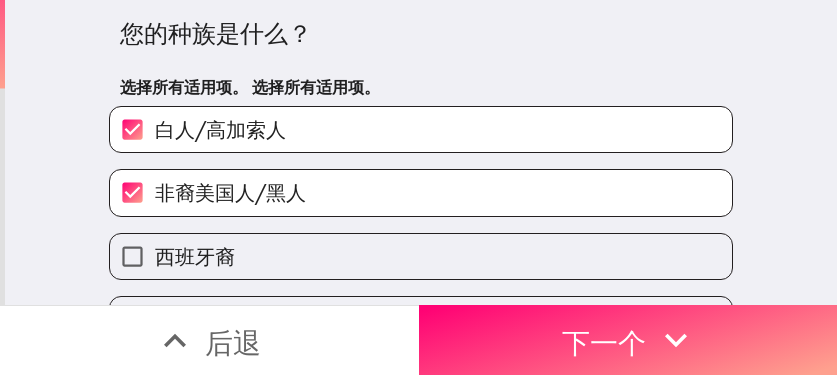 click on "白人/高加索人" at bounding box center [421, 129] 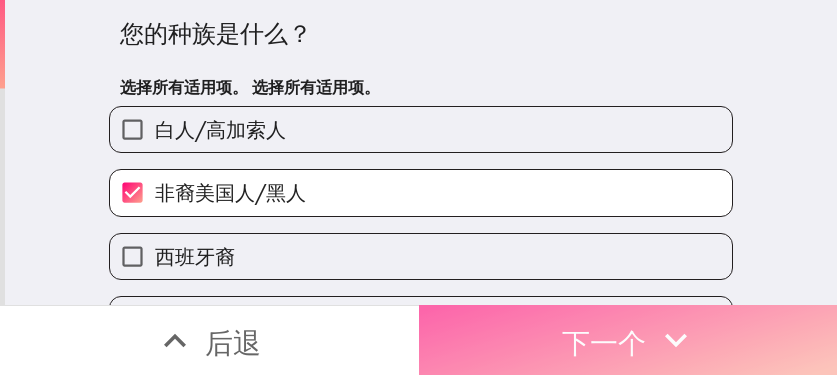 click on "下一个" at bounding box center [604, 342] 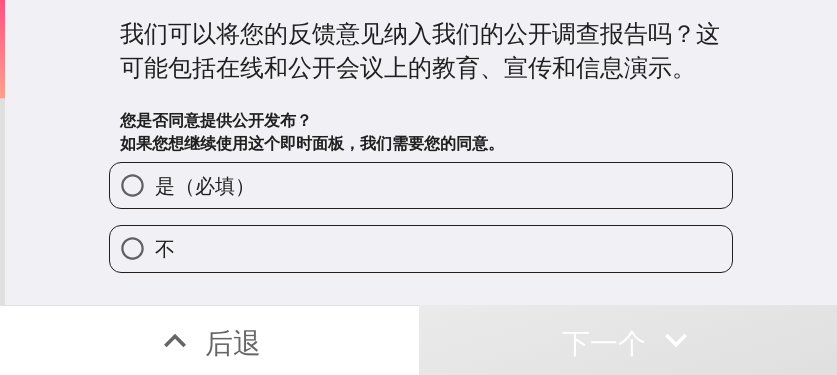 click on "是（必填）" at bounding box center [421, 185] 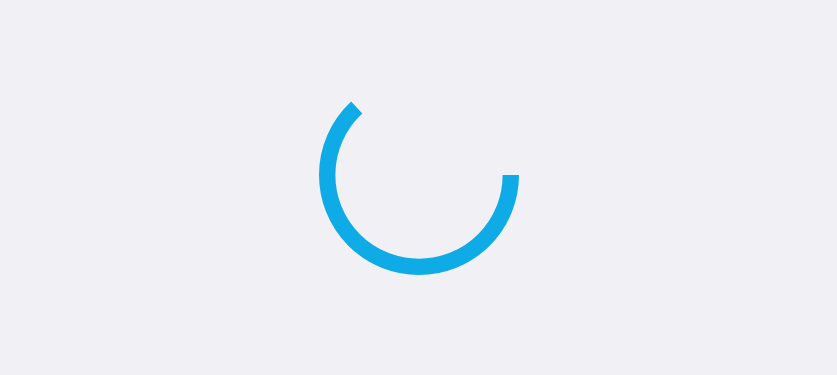 scroll, scrollTop: 0, scrollLeft: 0, axis: both 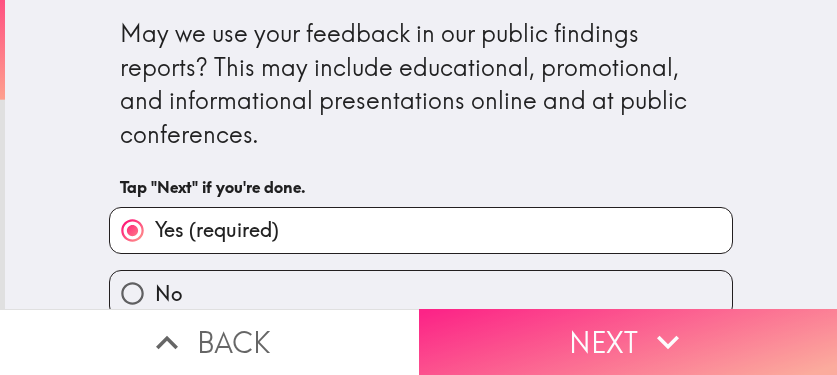 click on "Next" at bounding box center [628, 342] 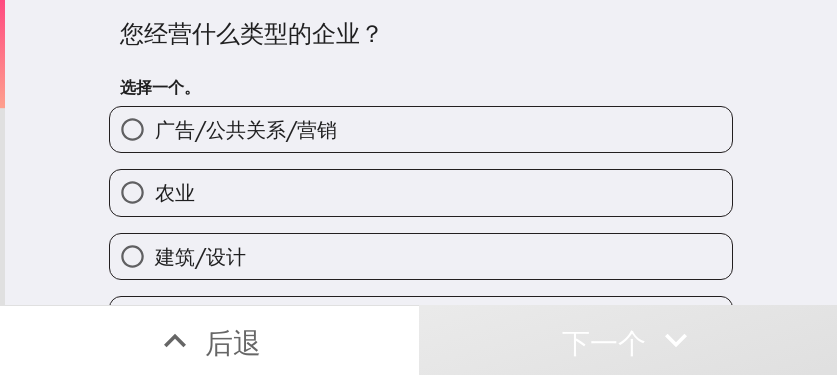 drag, startPoint x: 605, startPoint y: 42, endPoint x: 723, endPoint y: 76, distance: 122.80065 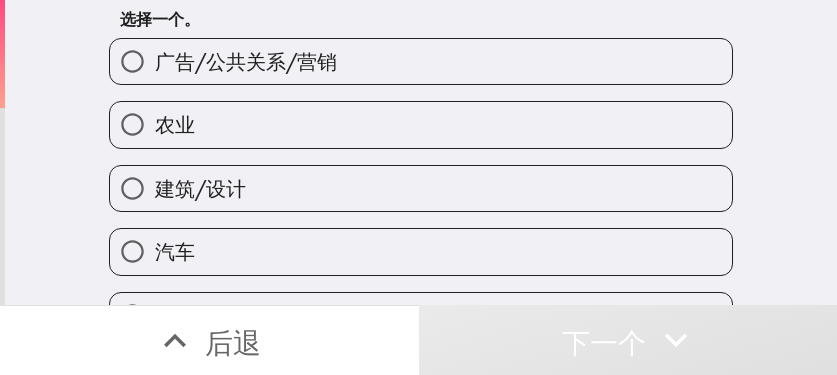 scroll, scrollTop: 600, scrollLeft: 0, axis: vertical 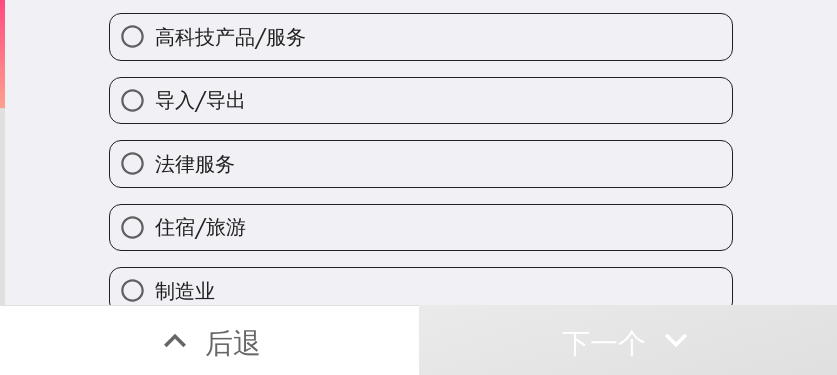 drag, startPoint x: 317, startPoint y: 225, endPoint x: 420, endPoint y: 222, distance: 103.04368 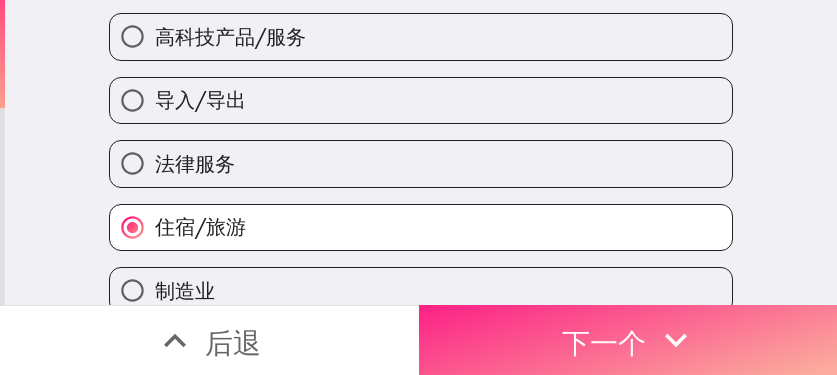 click 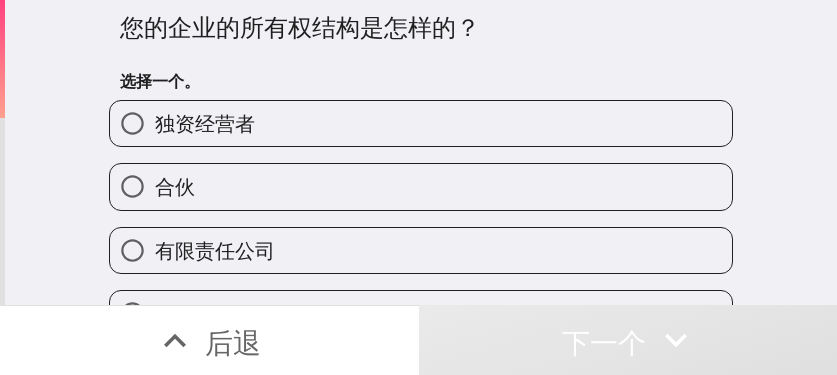 scroll, scrollTop: 0, scrollLeft: 0, axis: both 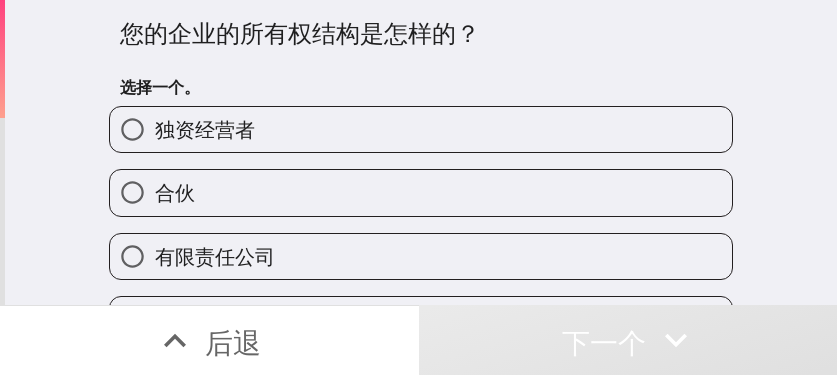 click on "独资经营者" at bounding box center (421, 129) 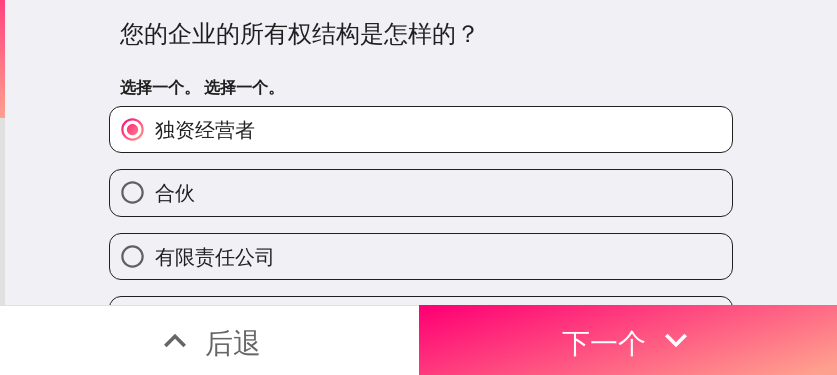 drag, startPoint x: 581, startPoint y: 191, endPoint x: 567, endPoint y: 168, distance: 26.925823 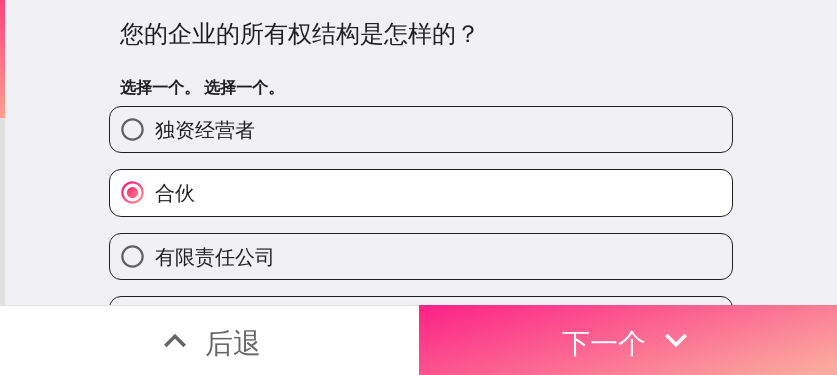 click 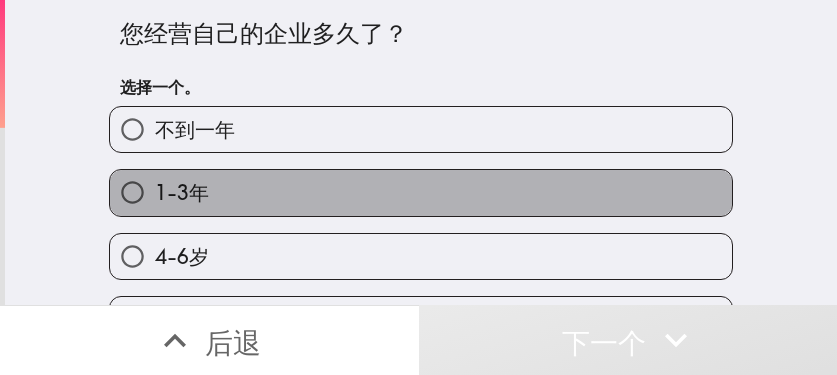 click on "1-3年" at bounding box center [421, 192] 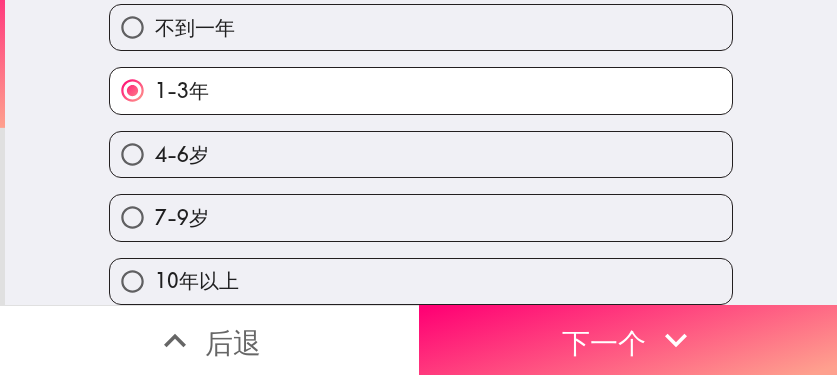 scroll, scrollTop: 117, scrollLeft: 0, axis: vertical 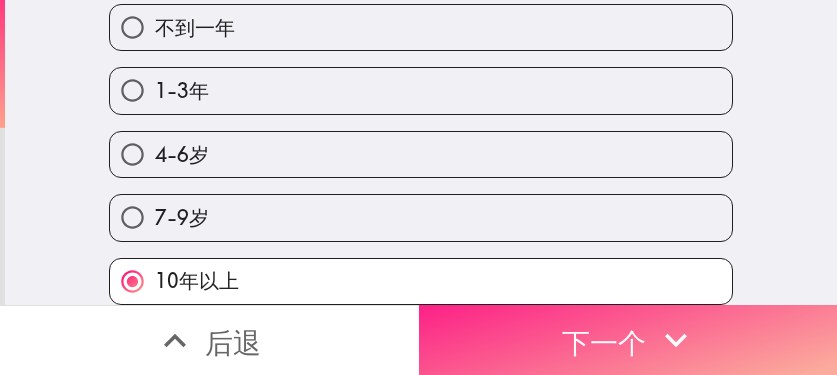 click on "下一个" at bounding box center [604, 342] 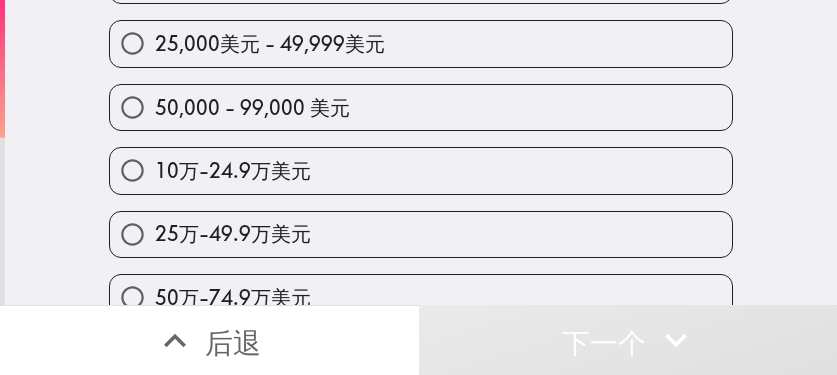 scroll, scrollTop: 200, scrollLeft: 0, axis: vertical 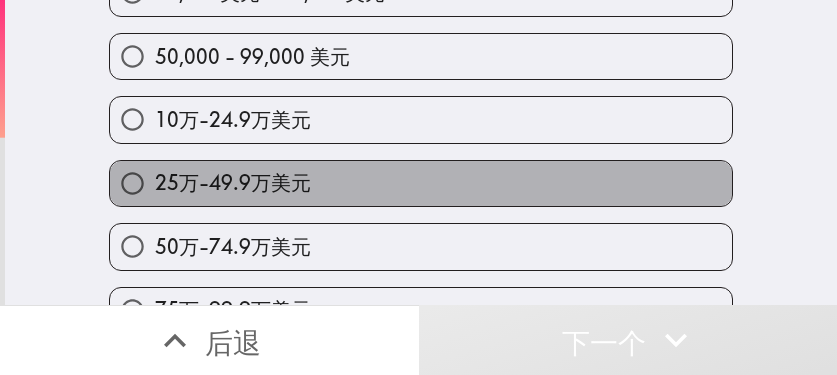 click on "25万-49.9万美元" at bounding box center [421, 183] 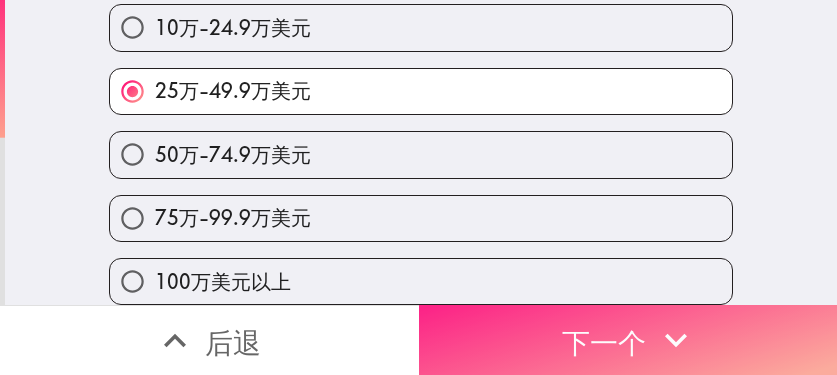 scroll, scrollTop: 307, scrollLeft: 0, axis: vertical 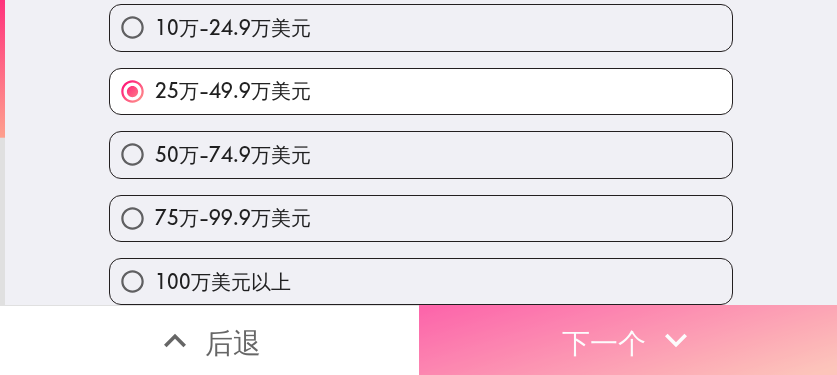 click on "下一个" at bounding box center (628, 340) 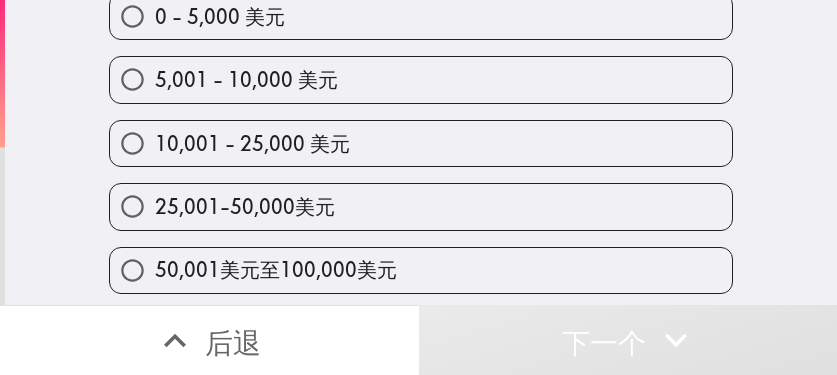 scroll, scrollTop: 274, scrollLeft: 0, axis: vertical 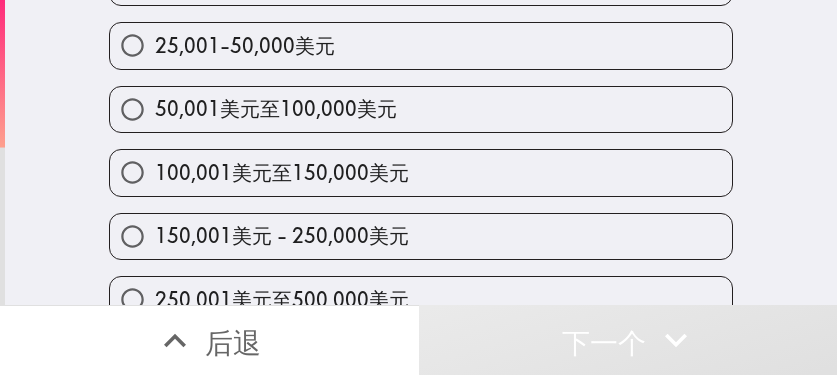 click on "50,001美元至100,000美元" at bounding box center (421, 109) 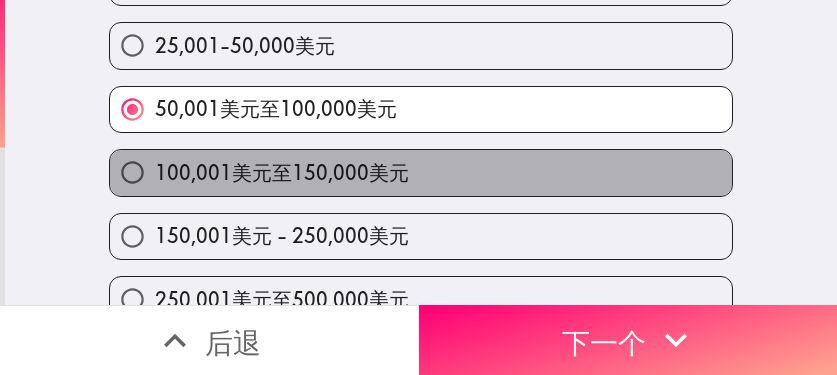 drag, startPoint x: 471, startPoint y: 164, endPoint x: 831, endPoint y: 159, distance: 360.03473 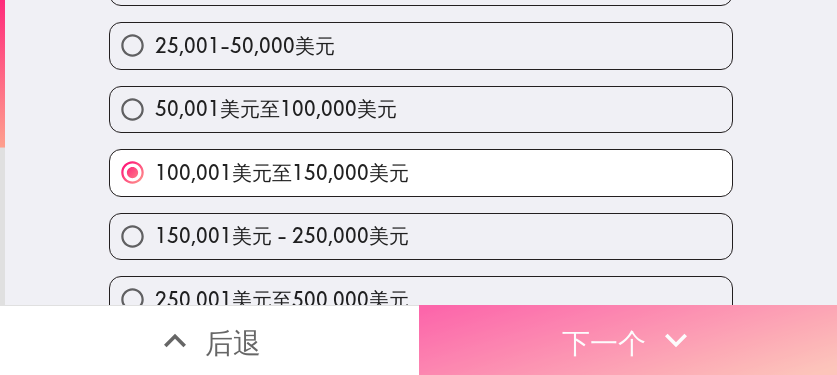 click on "下一个" at bounding box center (628, 340) 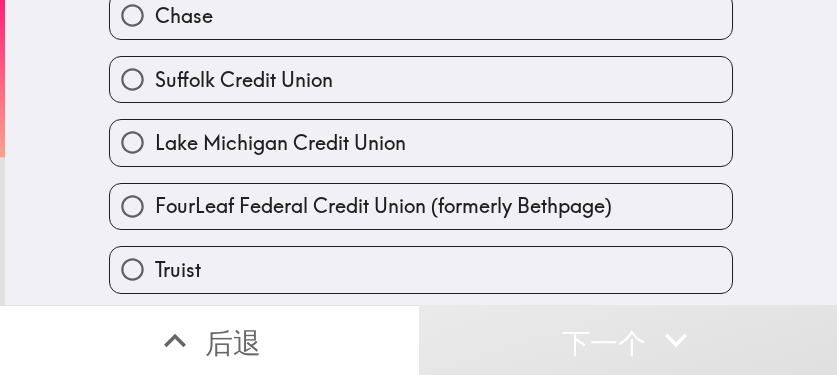 scroll, scrollTop: 241, scrollLeft: 0, axis: vertical 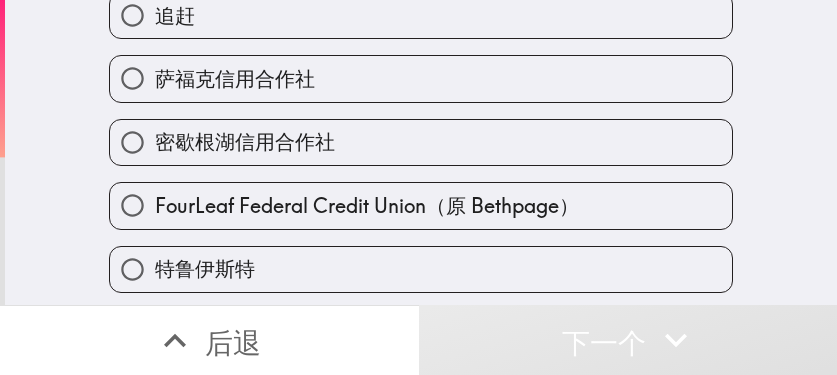 type 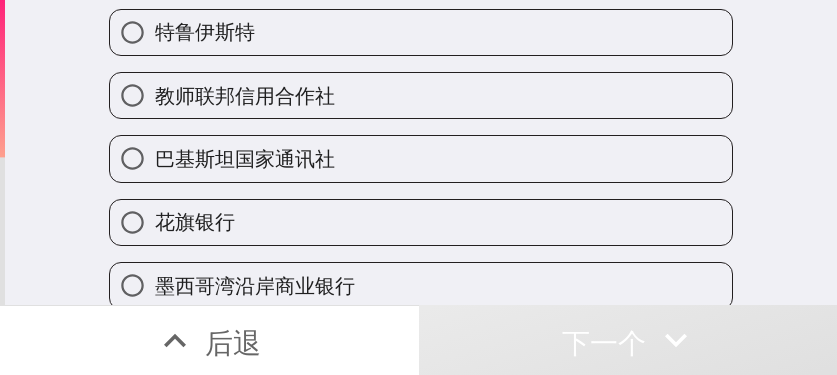scroll, scrollTop: 541, scrollLeft: 0, axis: vertical 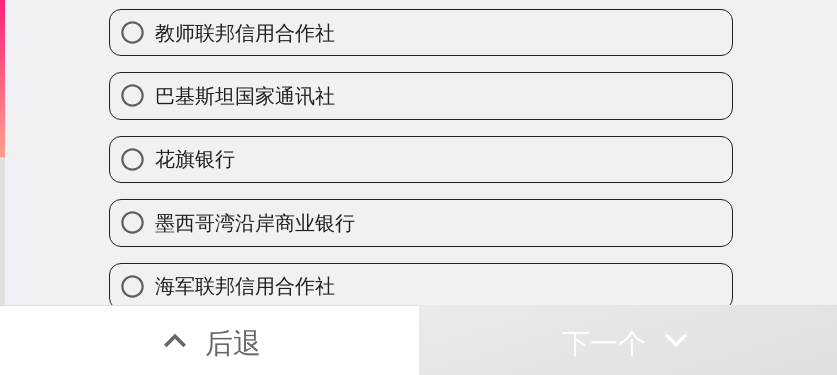 drag, startPoint x: 386, startPoint y: 148, endPoint x: 408, endPoint y: 163, distance: 26.627054 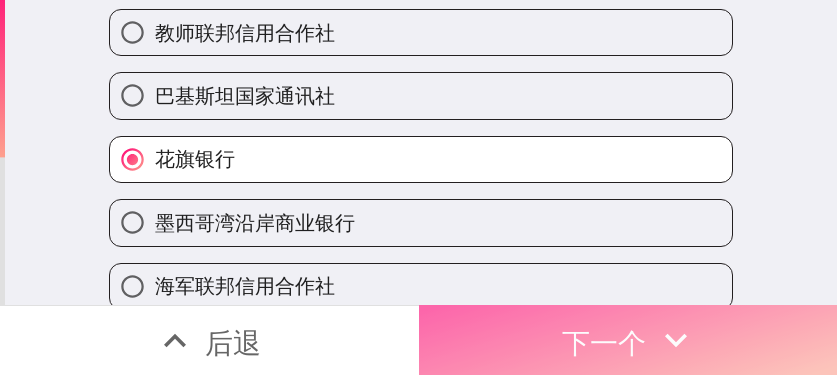 click on "下一个" at bounding box center (628, 340) 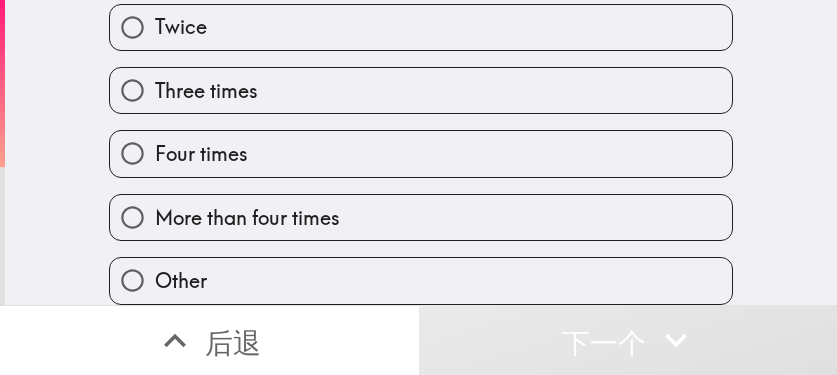 scroll, scrollTop: 214, scrollLeft: 0, axis: vertical 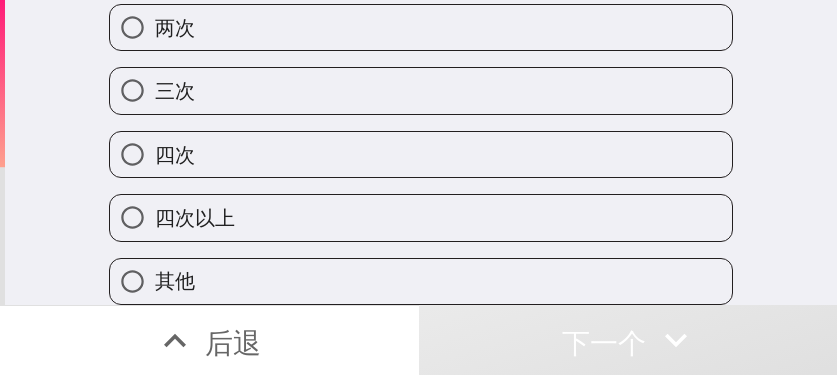 click on "三次" at bounding box center [421, 90] 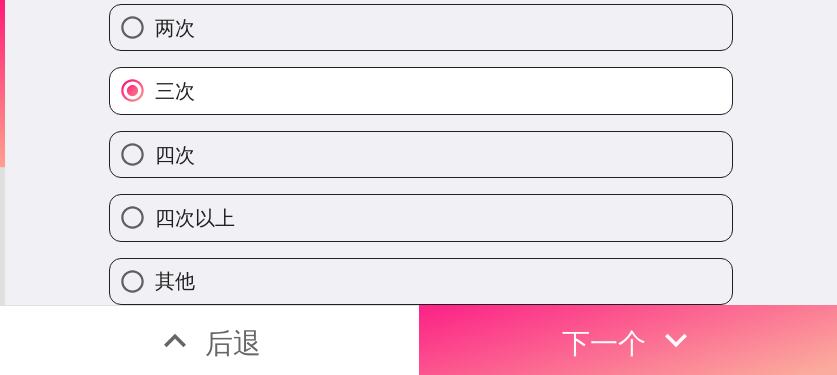 click on "下一个" at bounding box center [628, 340] 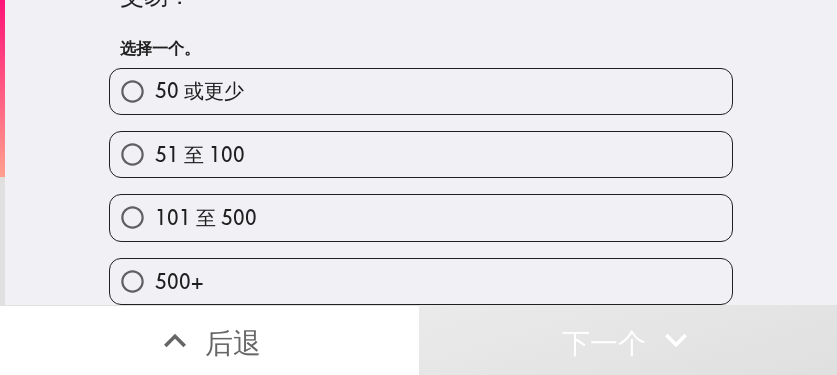 scroll, scrollTop: 87, scrollLeft: 0, axis: vertical 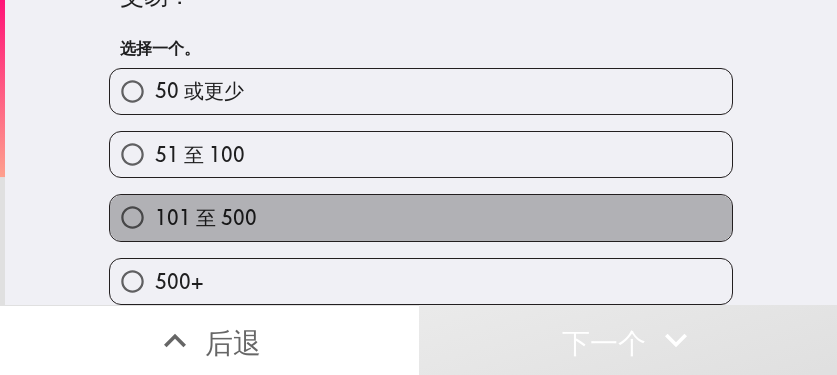click on "101 至 500" at bounding box center (421, 217) 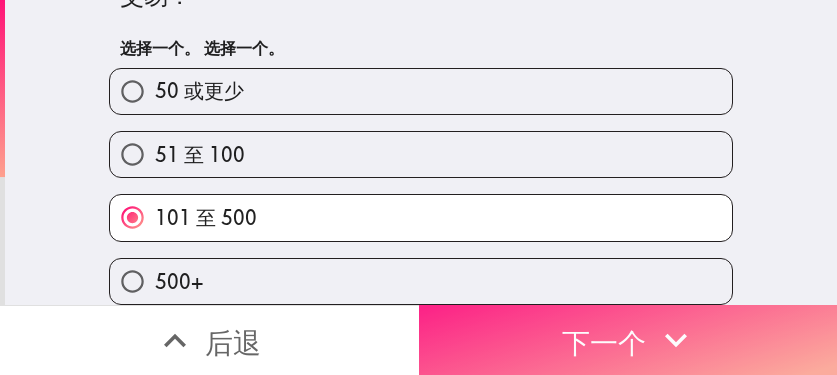 click on "下一个" at bounding box center (604, 342) 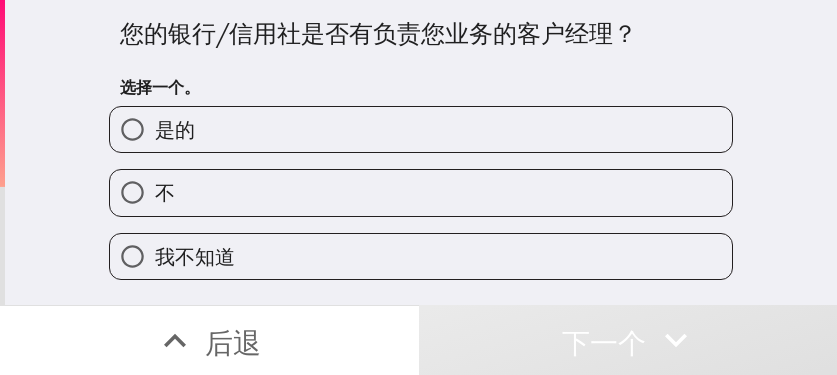 drag, startPoint x: 491, startPoint y: 127, endPoint x: 511, endPoint y: 145, distance: 26.907248 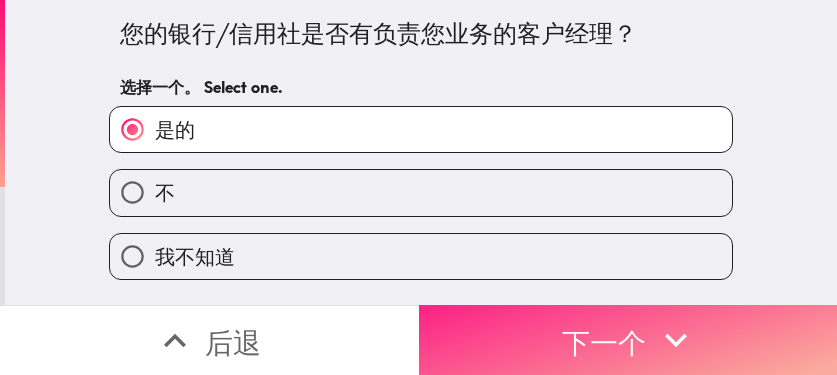 click on "下一个" at bounding box center (604, 342) 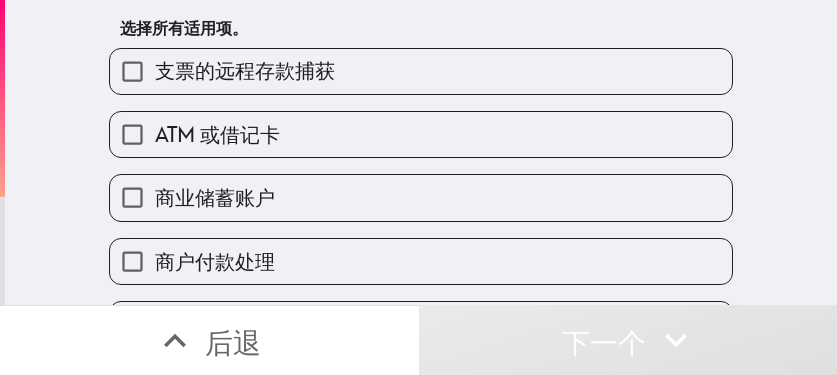 scroll, scrollTop: 100, scrollLeft: 0, axis: vertical 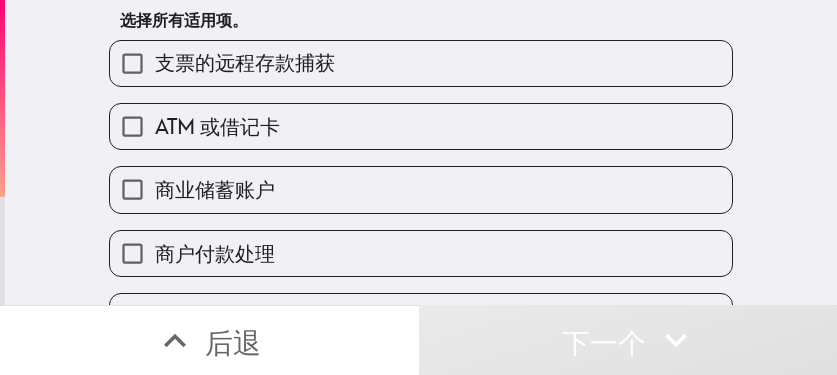 drag, startPoint x: 396, startPoint y: 126, endPoint x: 390, endPoint y: 153, distance: 27.658634 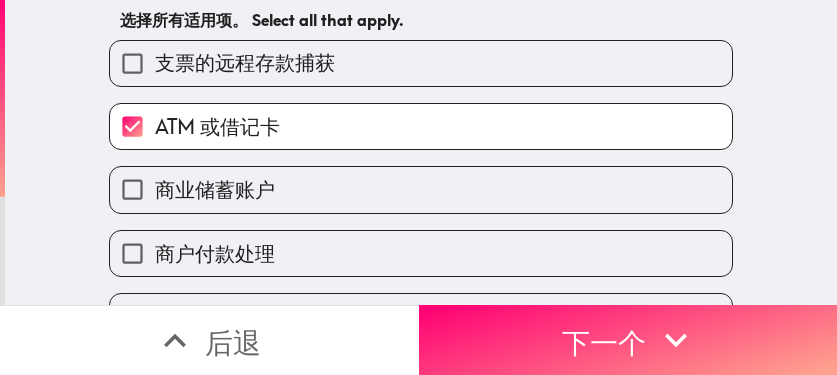 click on "商业储蓄账户" at bounding box center [421, 189] 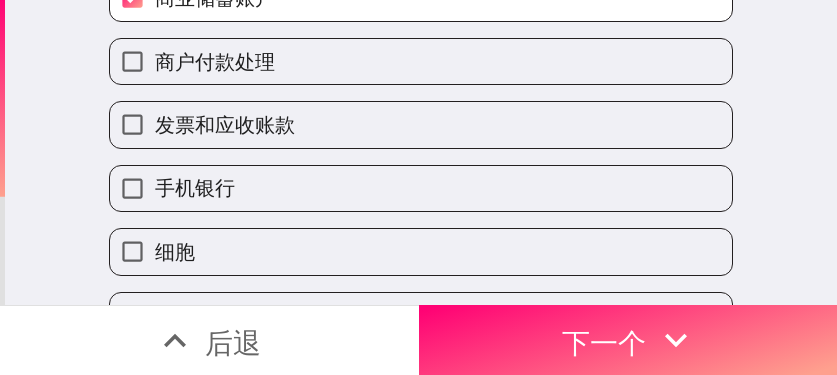 scroll, scrollTop: 300, scrollLeft: 0, axis: vertical 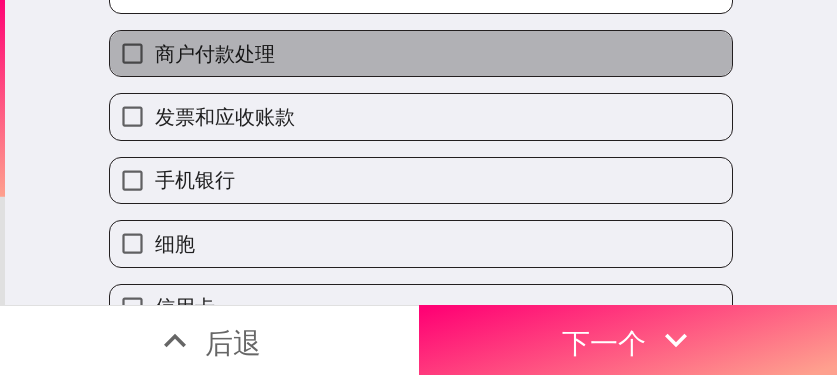 click on "商户付款处理" at bounding box center (421, 53) 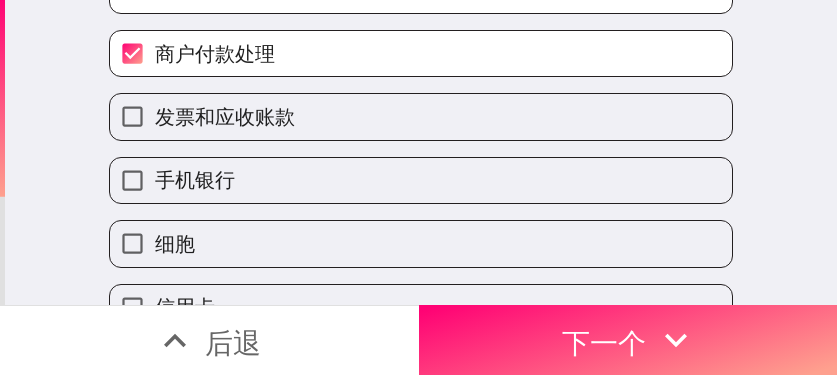 drag, startPoint x: 388, startPoint y: 116, endPoint x: 389, endPoint y: 132, distance: 16.03122 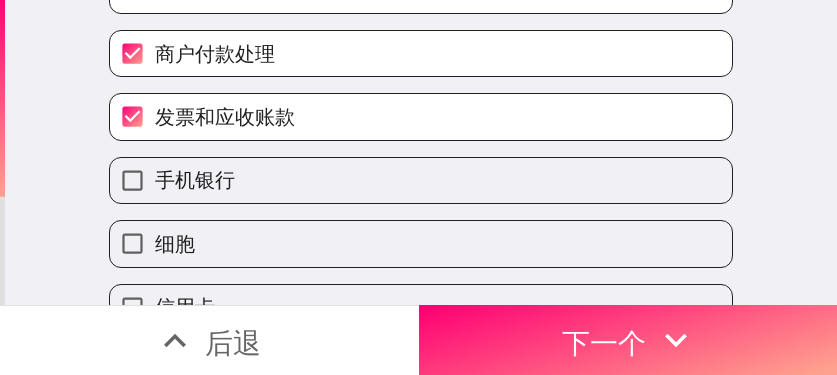 click on "手机银行" at bounding box center (421, 180) 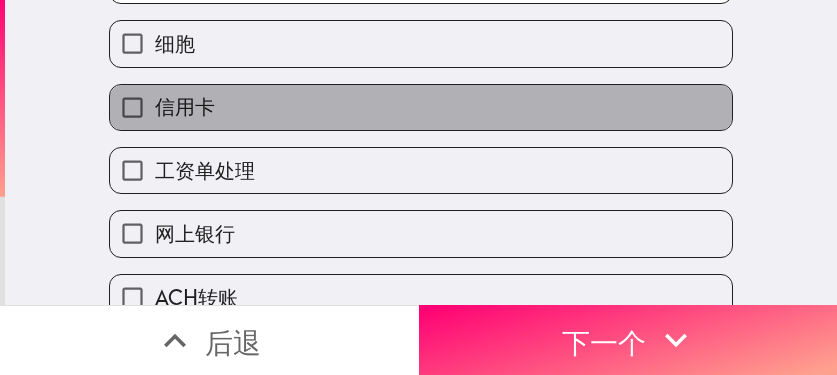 click on "信用卡" at bounding box center [421, 107] 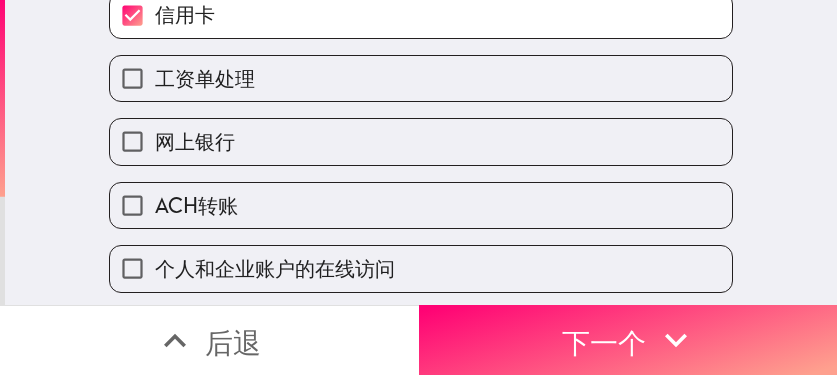 scroll, scrollTop: 600, scrollLeft: 0, axis: vertical 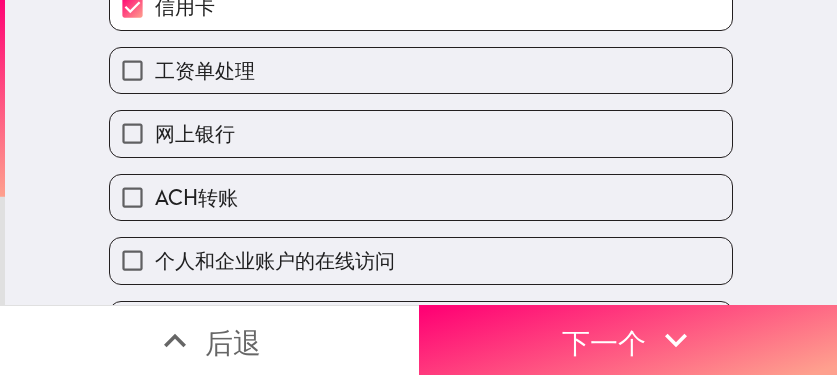 click on "工资单处理" at bounding box center (421, 70) 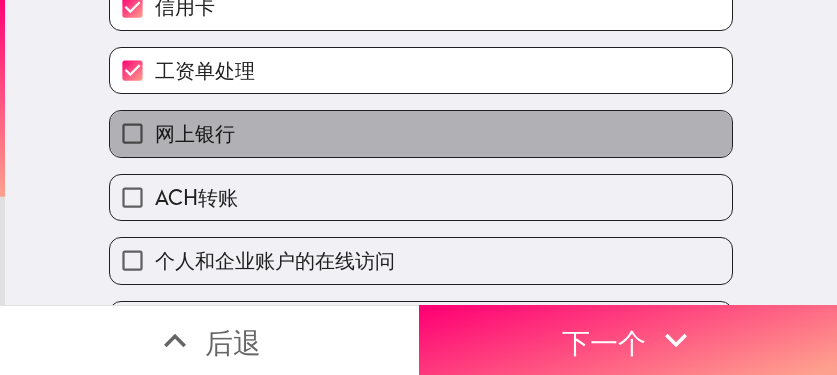 click on "网上银行" at bounding box center [421, 133] 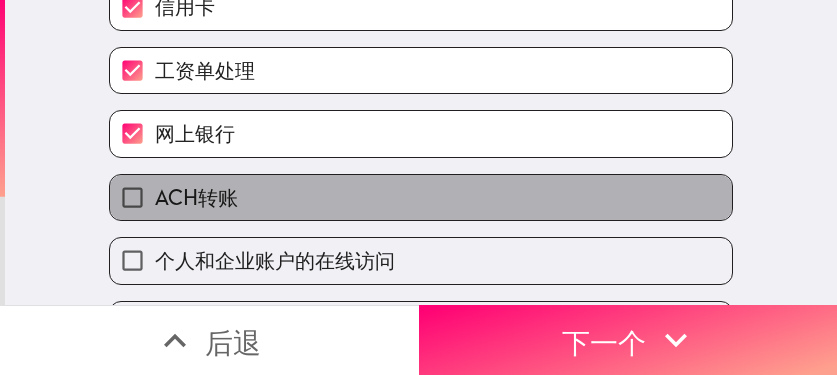 click on "ACH转账" at bounding box center (421, 197) 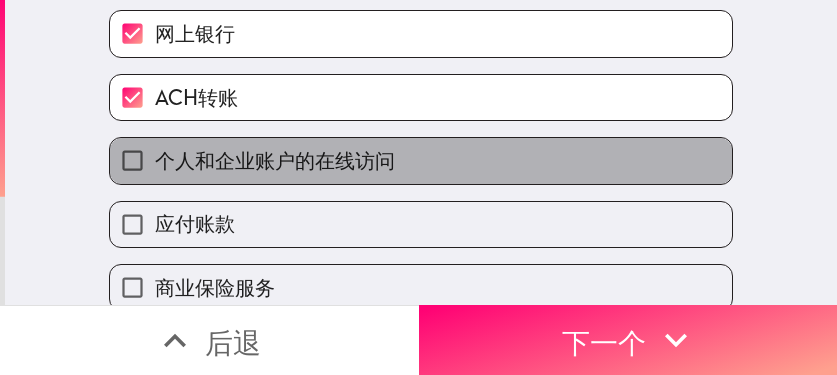 click on "个人和企业账户的在线访问" at bounding box center (275, 160) 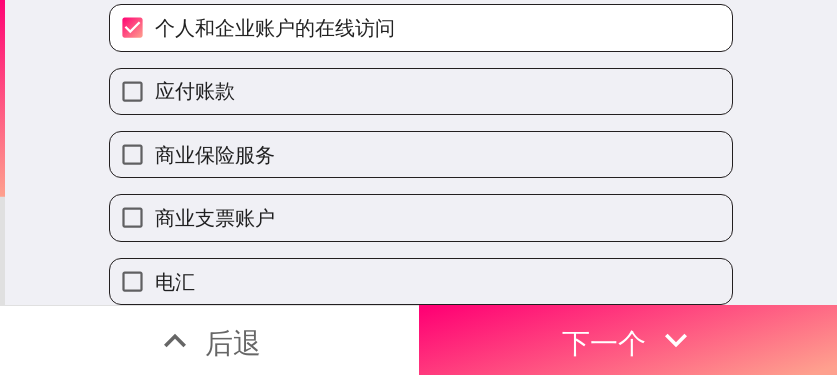 scroll, scrollTop: 848, scrollLeft: 0, axis: vertical 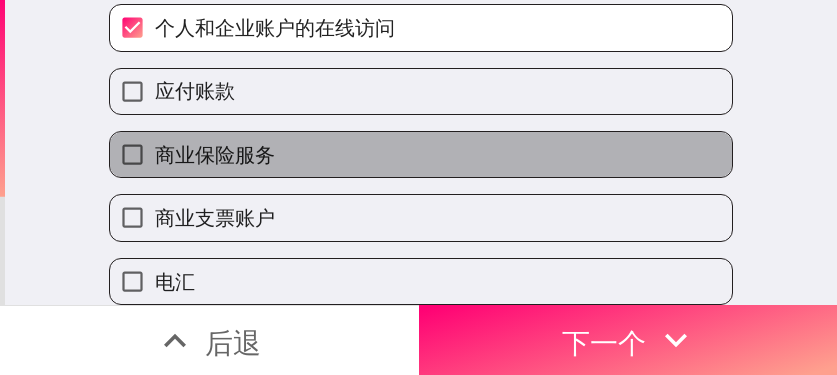 click on "商业保险服务" at bounding box center [421, 154] 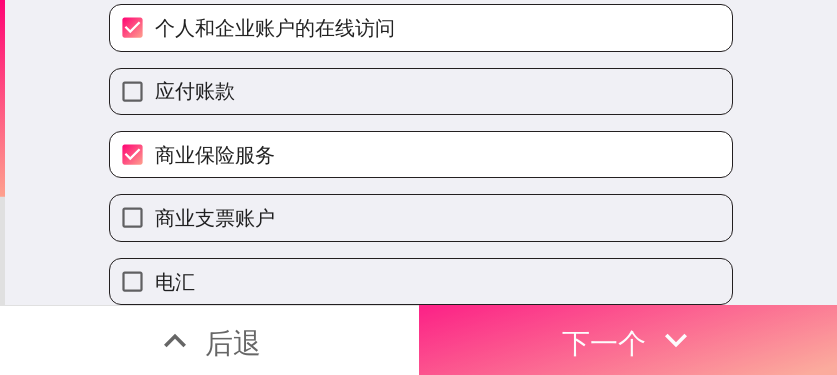click on "下一个" at bounding box center [628, 340] 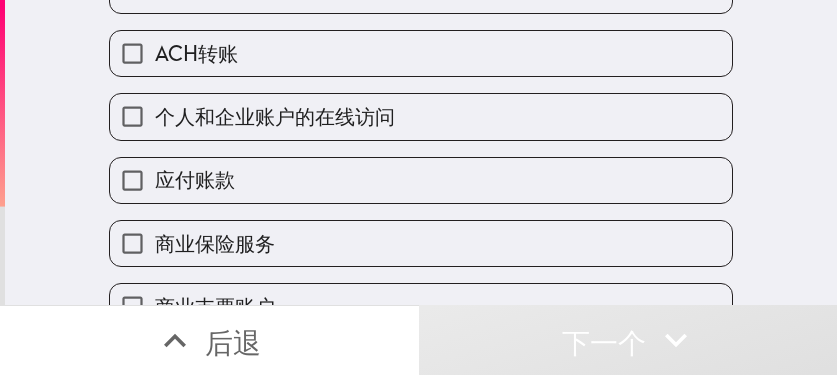scroll, scrollTop: 912, scrollLeft: 0, axis: vertical 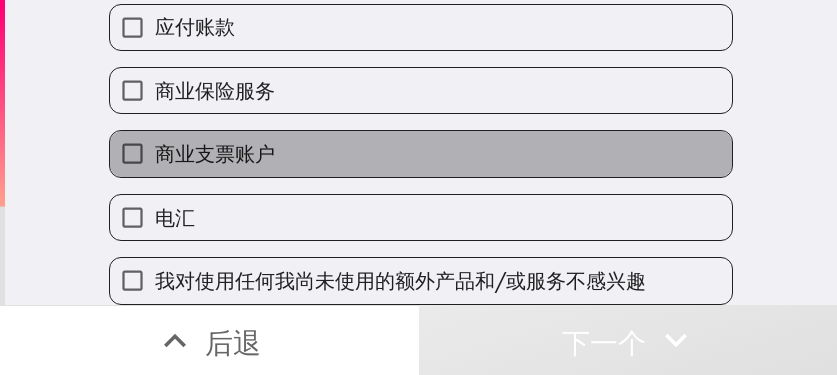 click on "商业支票账户" at bounding box center (421, 153) 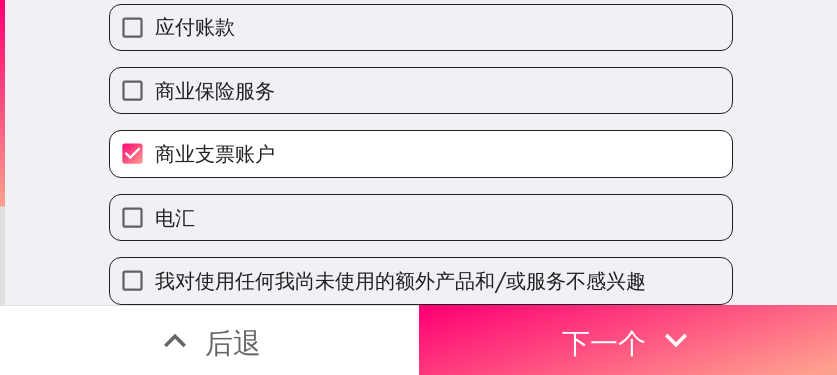 click on "商业支票账户" at bounding box center (421, 153) 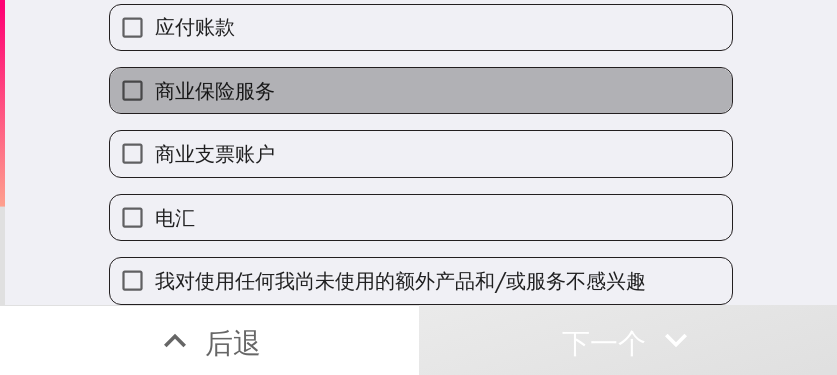click on "商业保险服务" at bounding box center [421, 90] 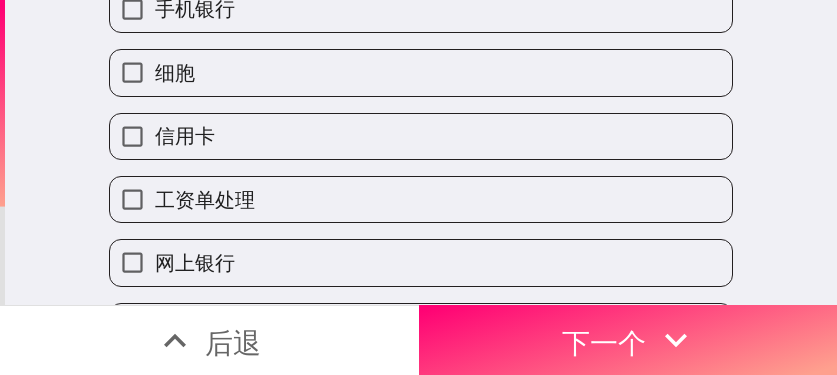 scroll, scrollTop: 412, scrollLeft: 0, axis: vertical 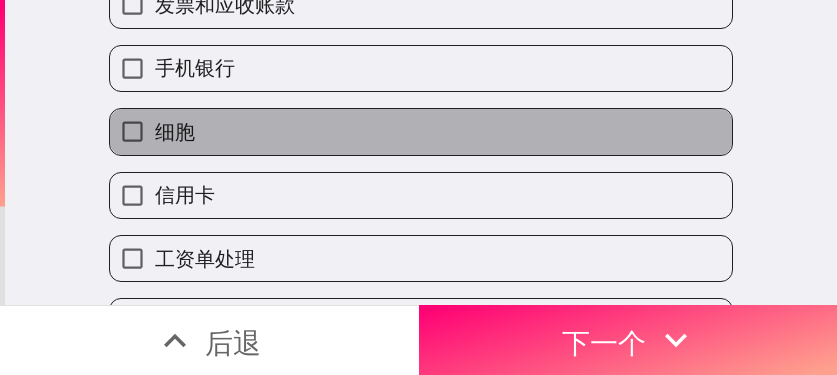 click on "细胞" at bounding box center (421, 131) 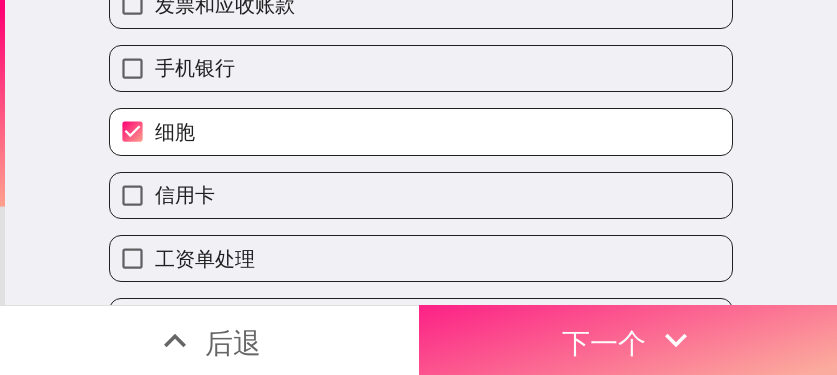 drag, startPoint x: 564, startPoint y: 329, endPoint x: 572, endPoint y: 322, distance: 10.630146 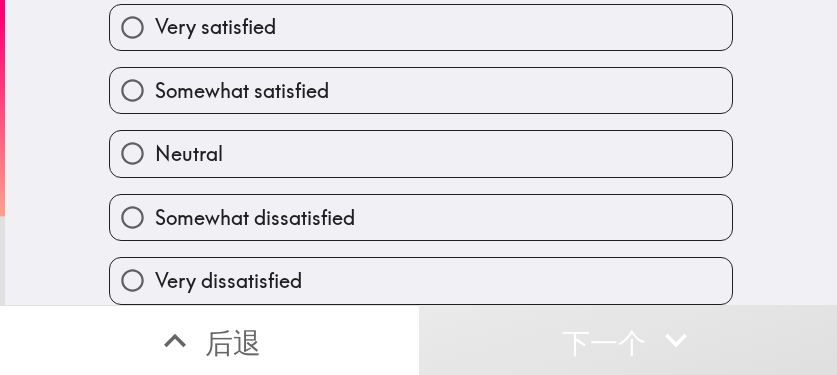 scroll, scrollTop: 117, scrollLeft: 0, axis: vertical 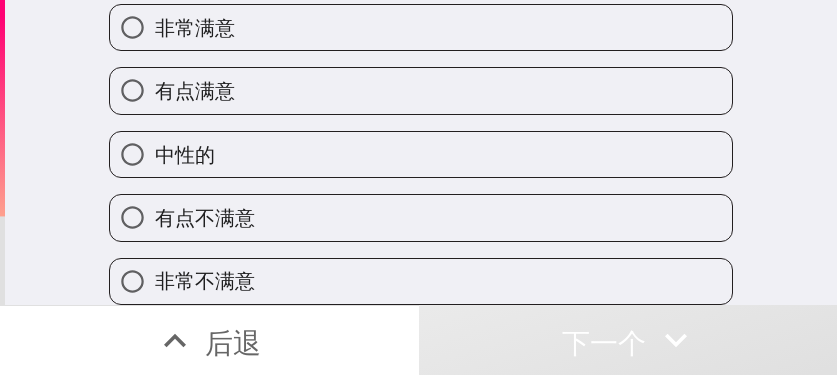 click on "有点满意" at bounding box center (421, 90) 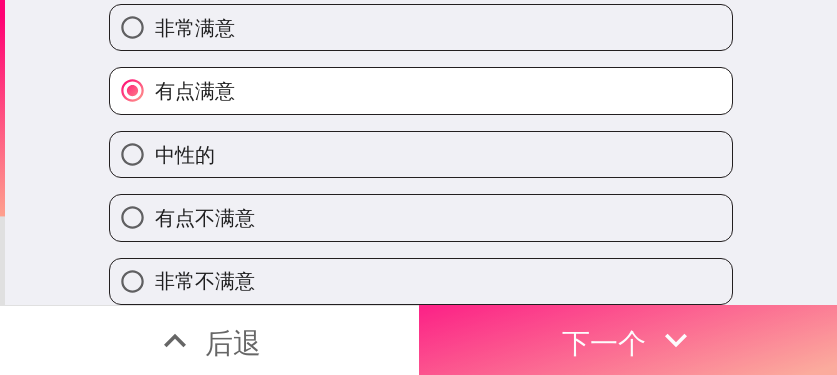 click on "下一个" at bounding box center (604, 340) 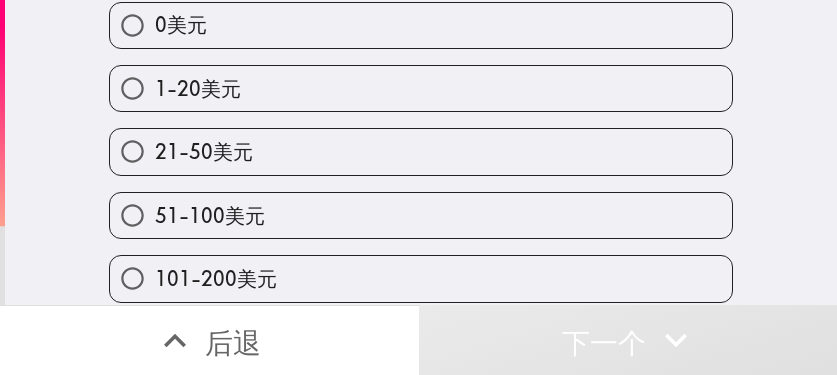 scroll, scrollTop: 200, scrollLeft: 0, axis: vertical 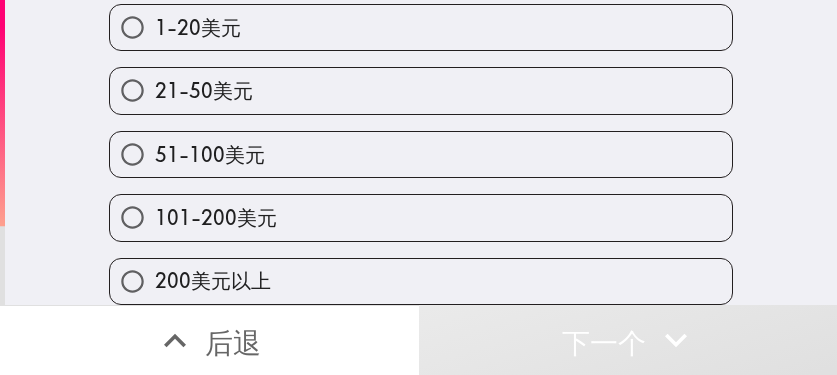 click on "101-200美元" at bounding box center (421, 217) 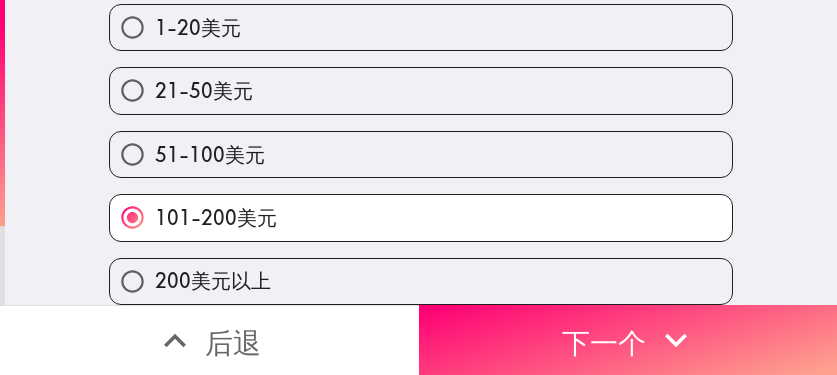 scroll, scrollTop: 214, scrollLeft: 0, axis: vertical 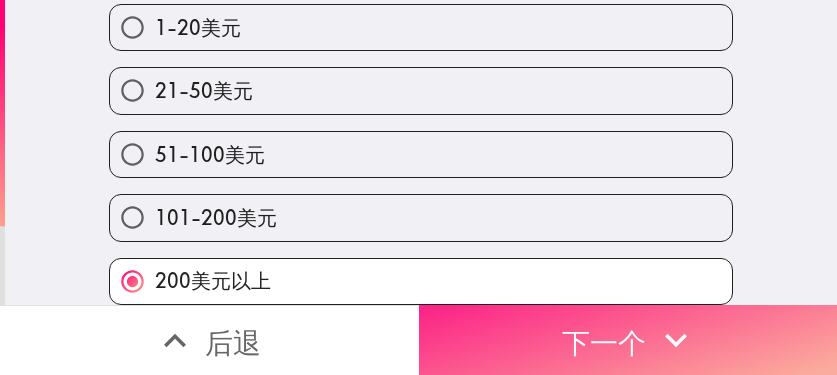 click on "下一个" at bounding box center [604, 340] 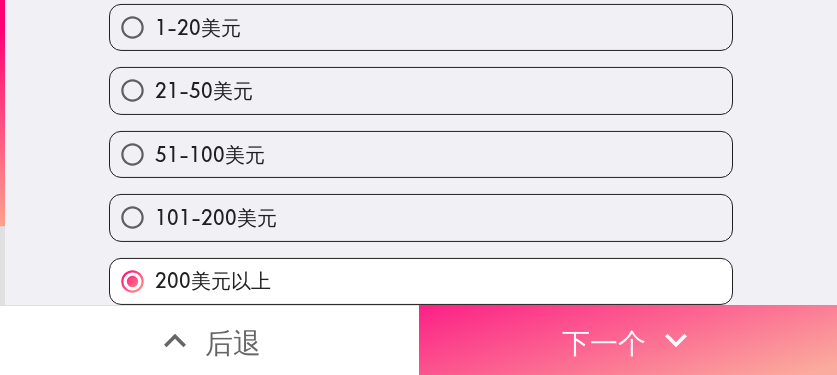 scroll, scrollTop: 0, scrollLeft: 0, axis: both 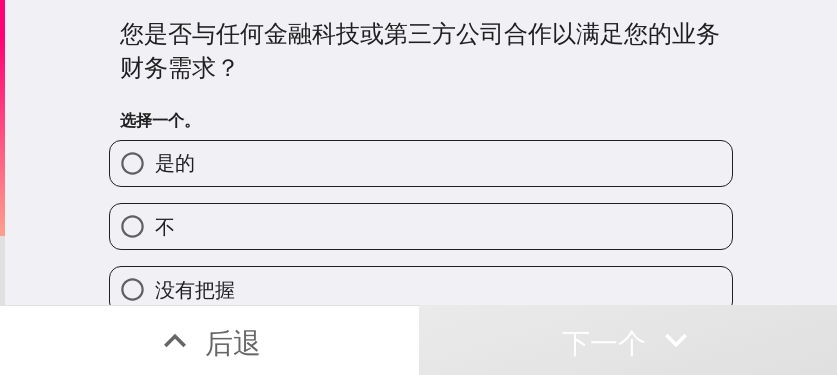 click on "是的" at bounding box center (421, 163) 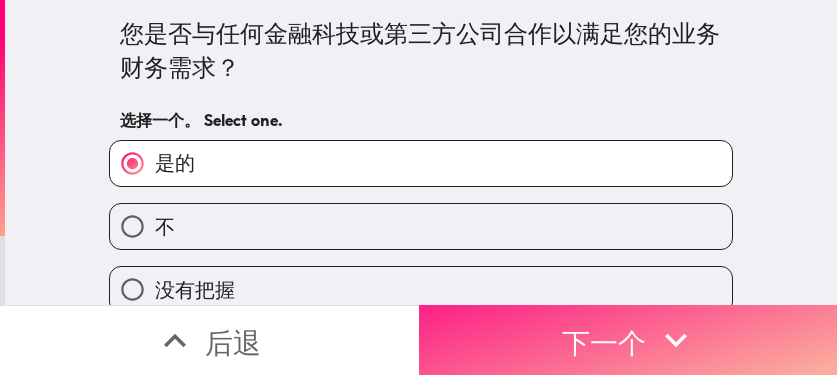 click on "下一个" at bounding box center (628, 340) 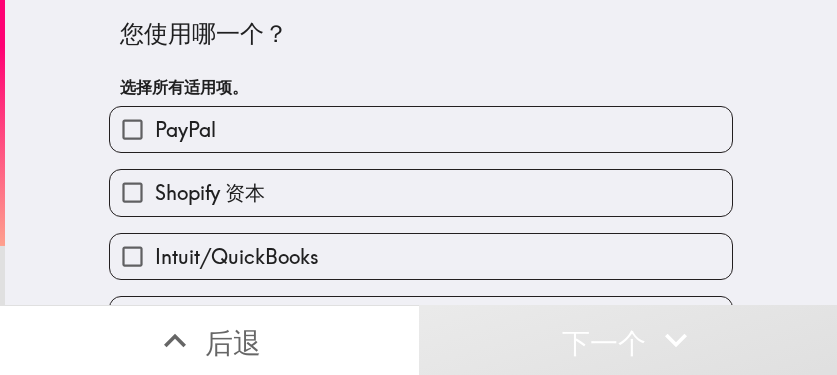 click on "Shopify 资本" at bounding box center [421, 192] 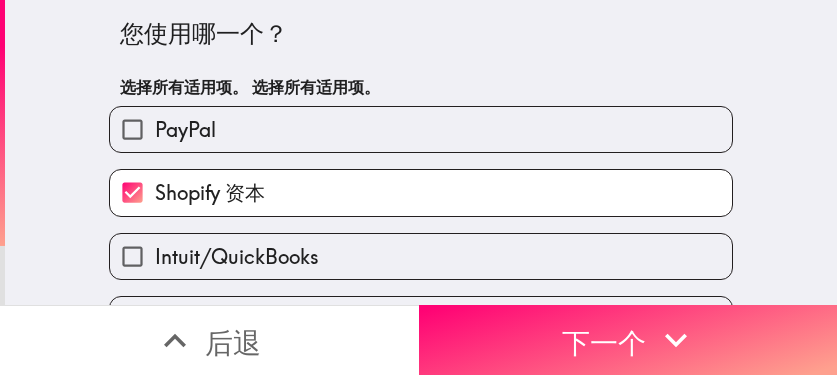 click on "Shopify 资本" at bounding box center [421, 192] 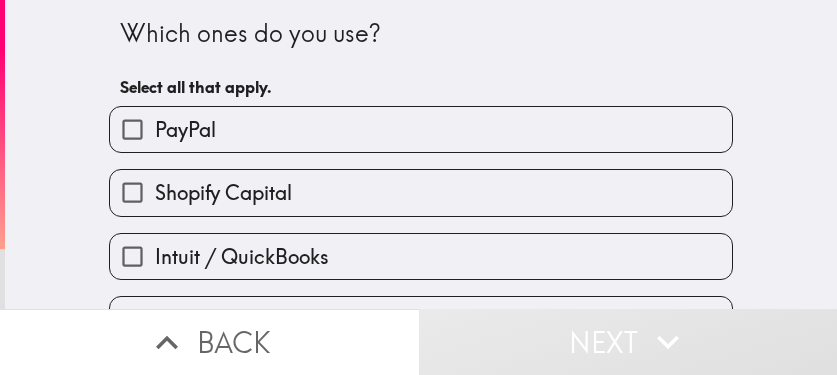 scroll, scrollTop: 0, scrollLeft: 0, axis: both 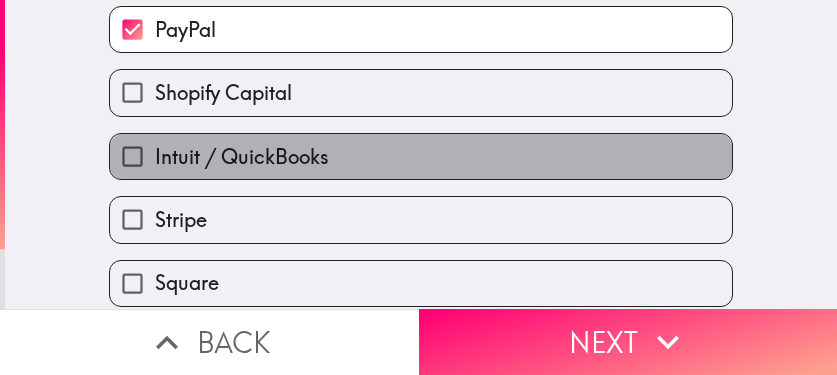 click on "Intuit / QuickBooks" at bounding box center (421, 156) 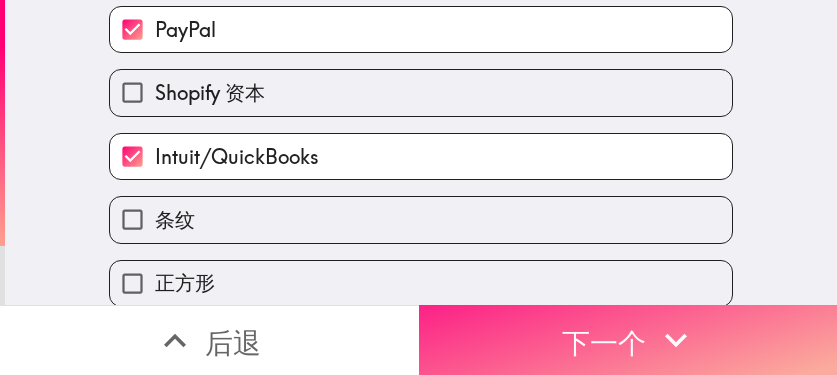 click 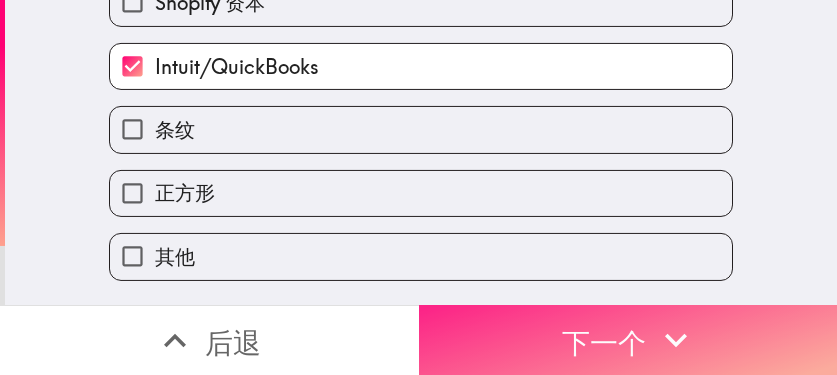 scroll, scrollTop: 0, scrollLeft: 0, axis: both 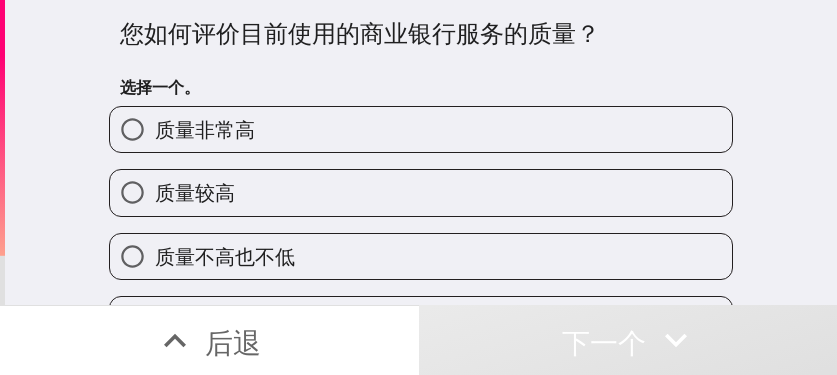 click on "质量较高" at bounding box center [413, 184] 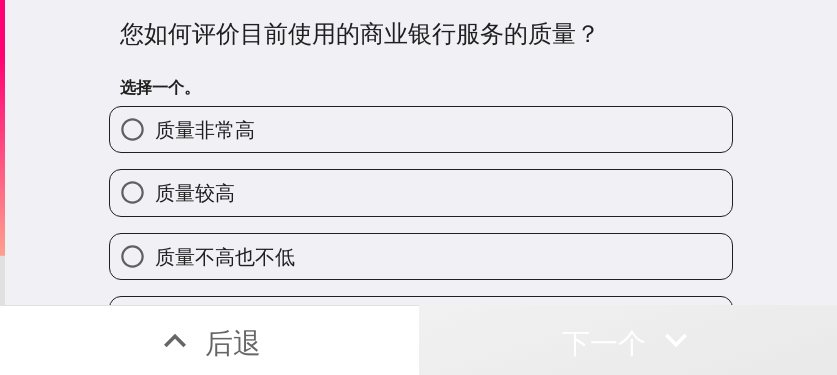 click on "下一个" at bounding box center (604, 342) 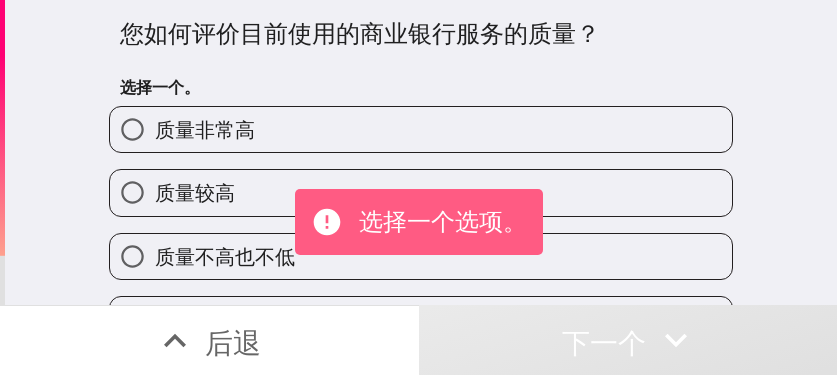 click on "质量非常高" at bounding box center [421, 129] 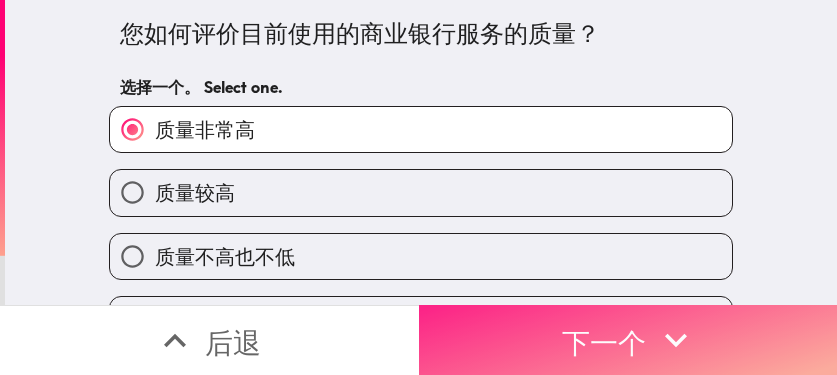 click on "下一个" at bounding box center [604, 340] 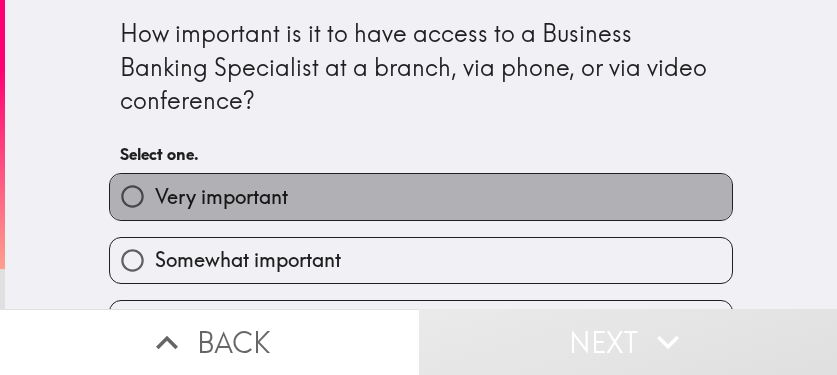 click on "Very important" at bounding box center [421, 196] 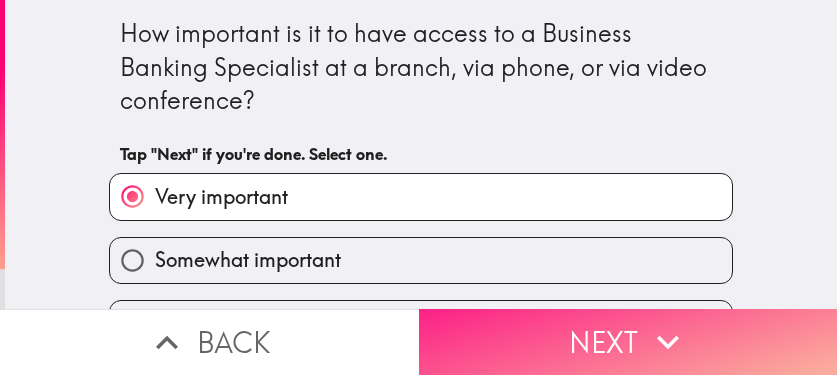 click on "Next" at bounding box center (628, 342) 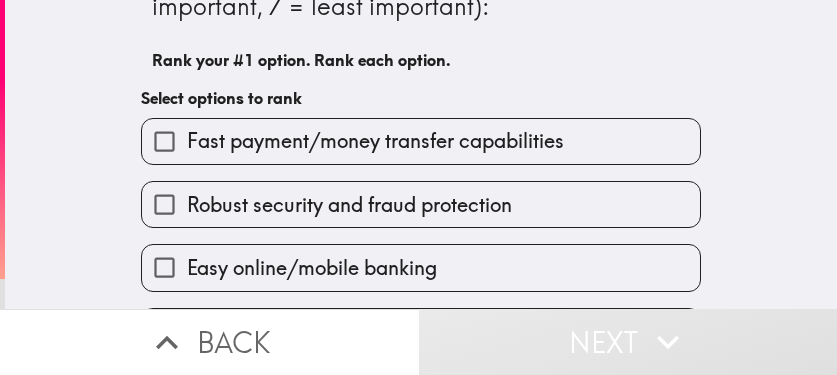 scroll, scrollTop: 100, scrollLeft: 0, axis: vertical 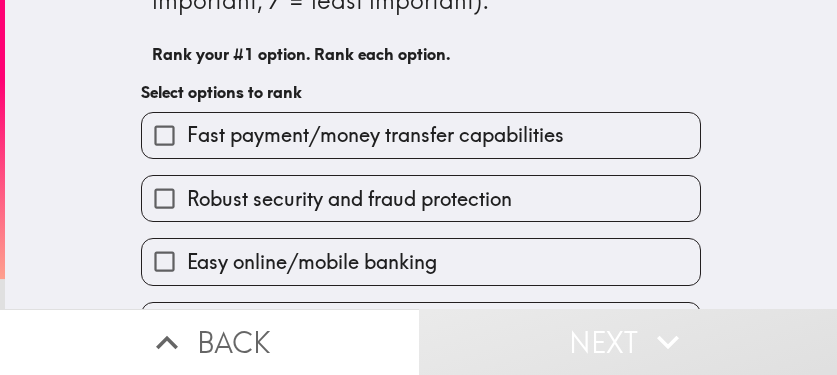 drag, startPoint x: 512, startPoint y: 145, endPoint x: 499, endPoint y: 168, distance: 26.41969 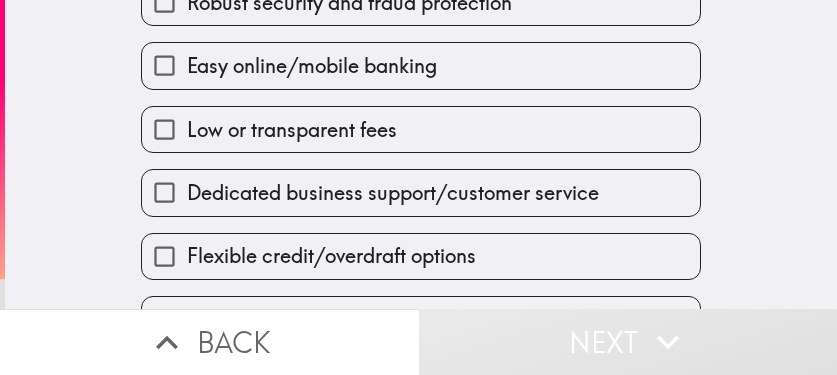click on "Dedicated business support/customer service" at bounding box center (413, 184) 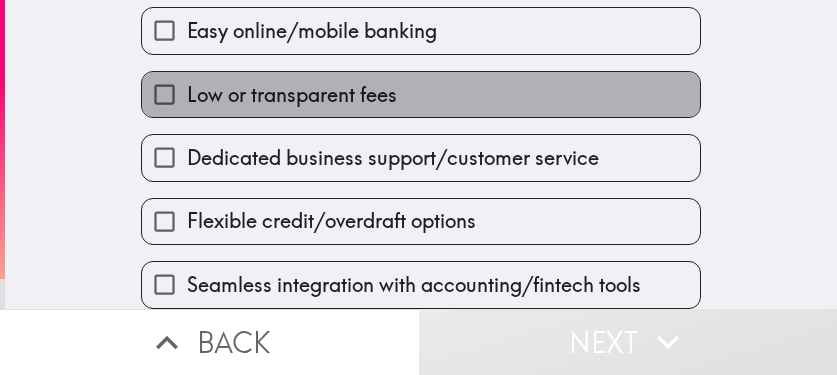 click on "Low or transparent fees" at bounding box center [421, 94] 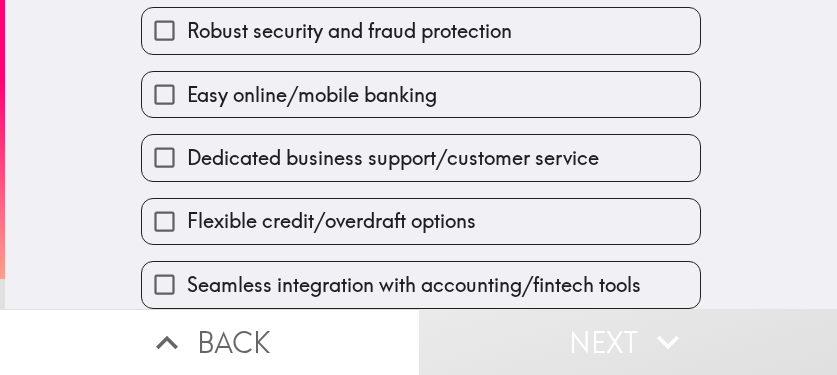 click on "Flexible credit/overdraft options" at bounding box center [331, 221] 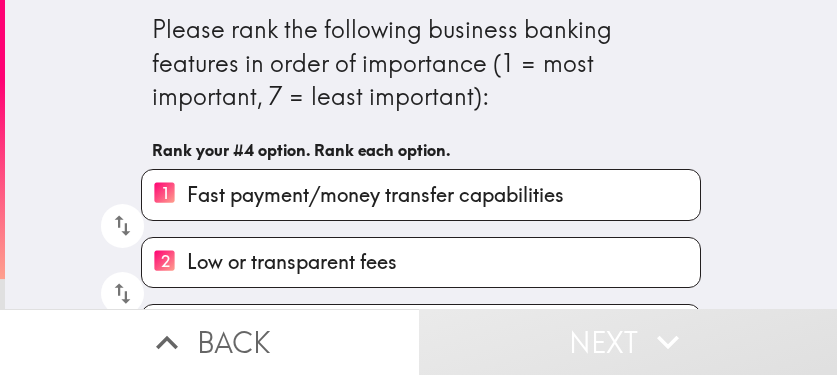 scroll, scrollTop: 0, scrollLeft: 0, axis: both 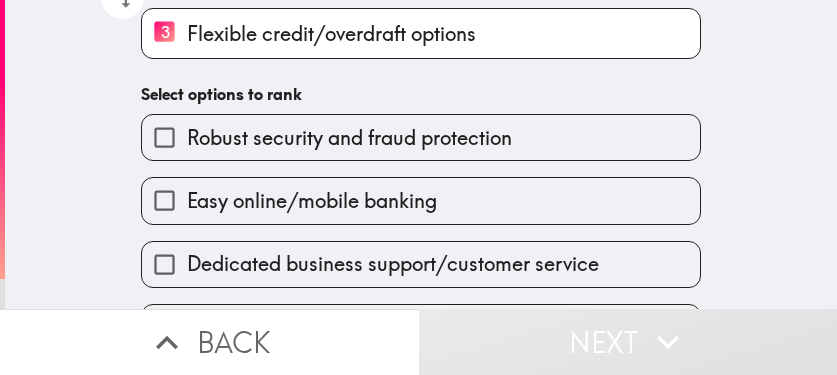 click on "Easy online/mobile banking" at bounding box center [413, 192] 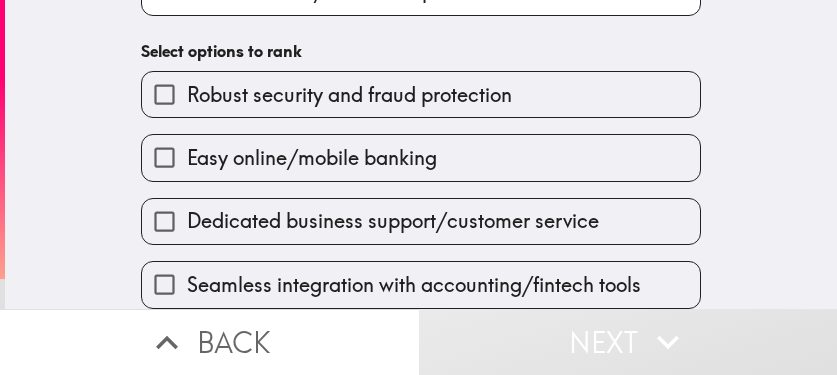 scroll, scrollTop: 358, scrollLeft: 0, axis: vertical 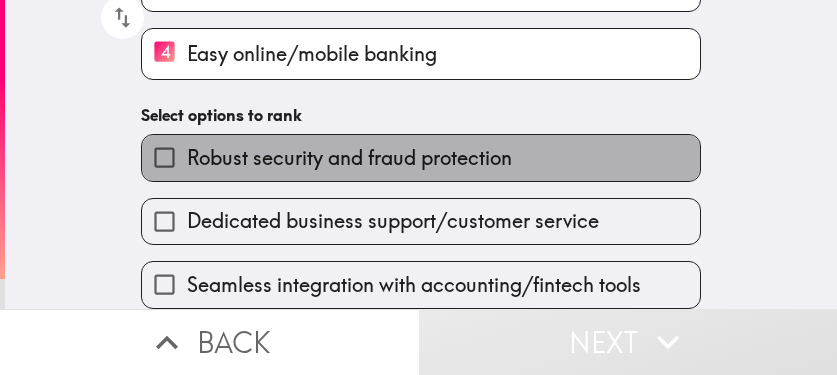 drag, startPoint x: 413, startPoint y: 154, endPoint x: 415, endPoint y: 222, distance: 68.0294 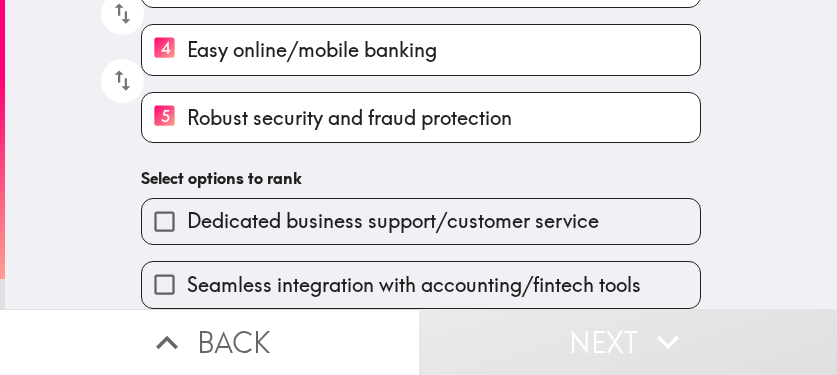 click on "Dedicated business support/customer service" at bounding box center (421, 221) 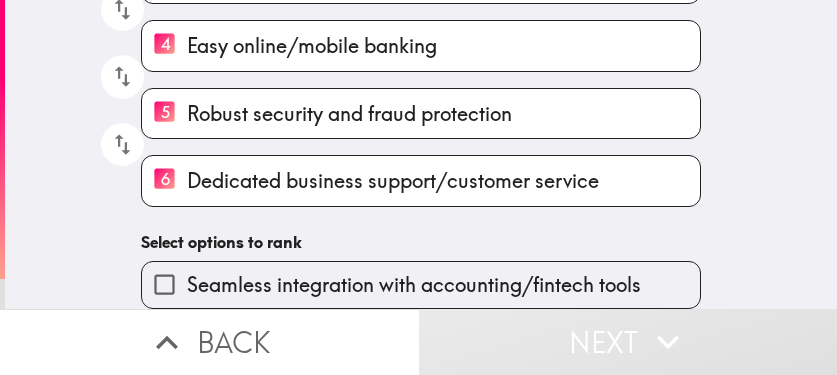 click on "Seamless integration with accounting/fintech tools" at bounding box center [414, 285] 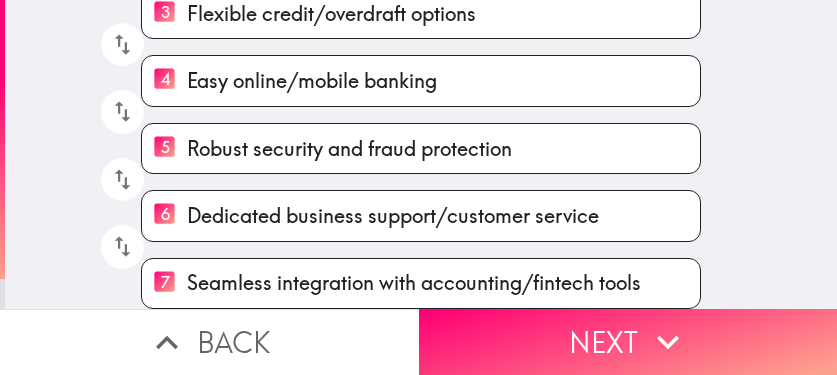 scroll, scrollTop: 335, scrollLeft: 0, axis: vertical 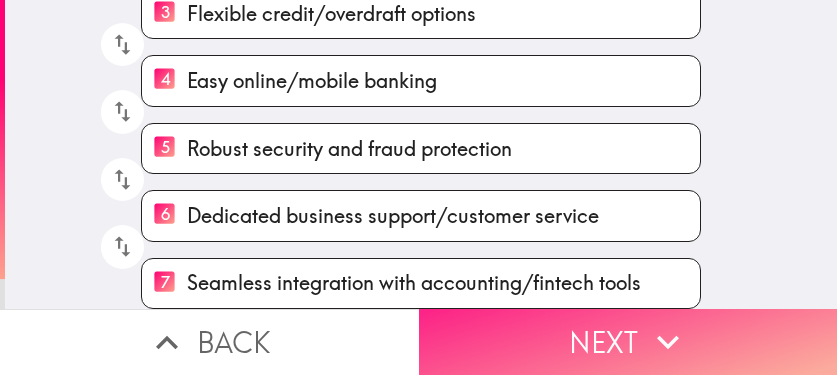click on "Next" at bounding box center (628, 342) 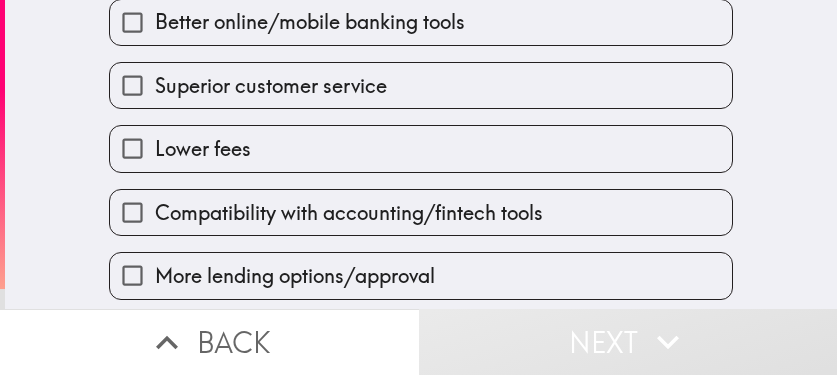 click on "Better online/mobile banking tools" at bounding box center (421, 22) 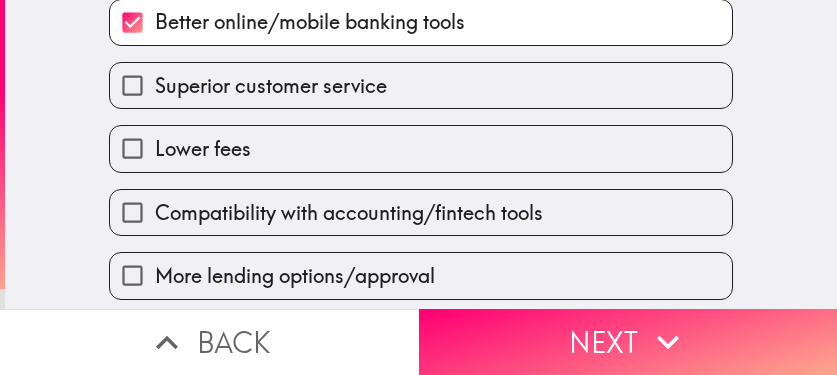 click on "Lower fees" at bounding box center [421, 148] 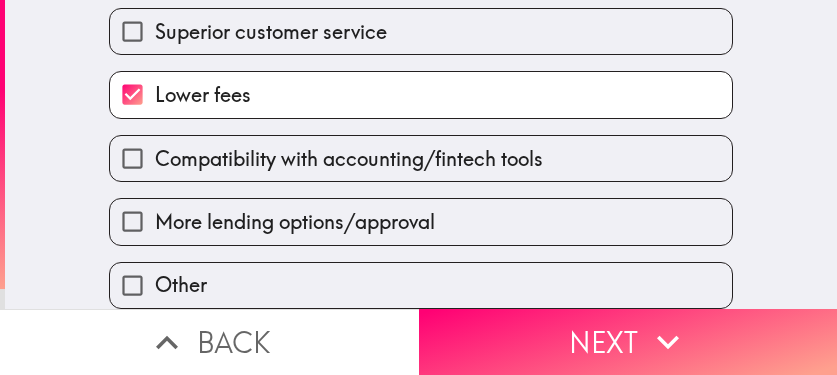 scroll, scrollTop: 404, scrollLeft: 0, axis: vertical 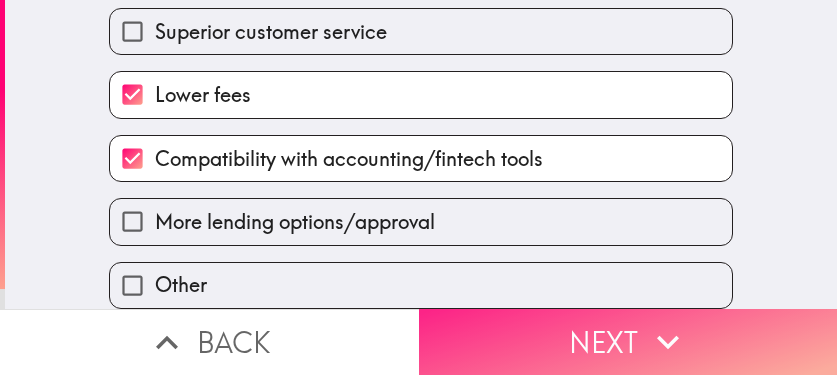 click on "Next" at bounding box center [628, 342] 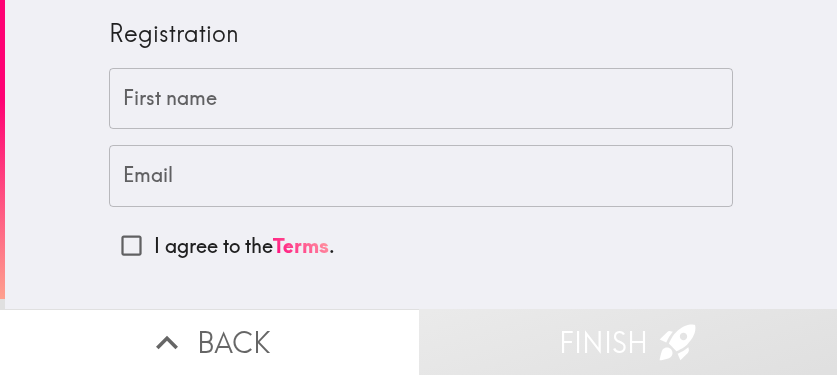 click on "First name" at bounding box center (421, 99) 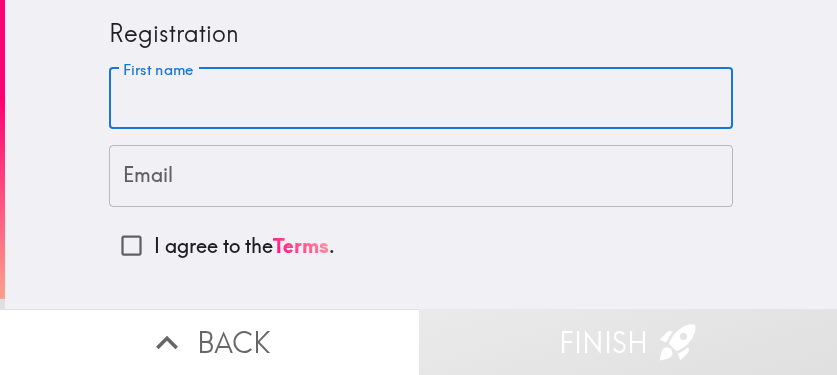 paste on "Riley" 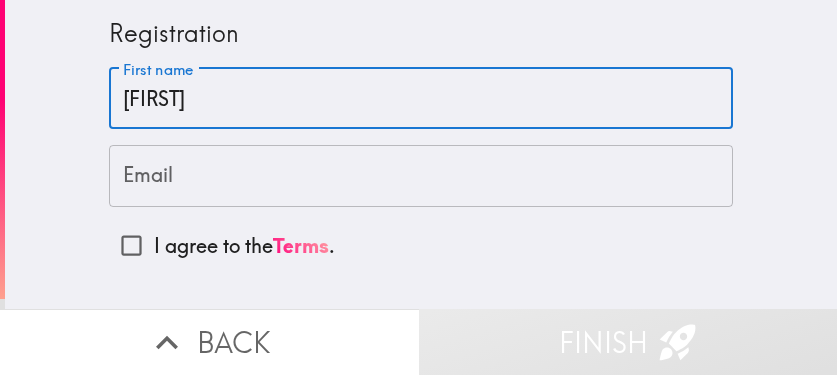 type on "Riley" 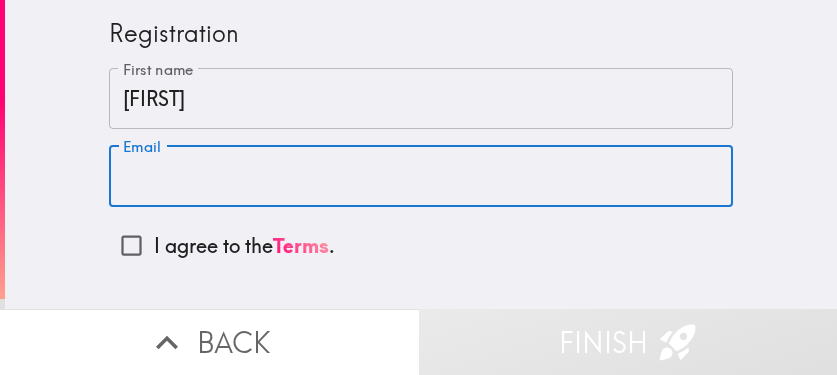 click on "Email" at bounding box center (421, 176) 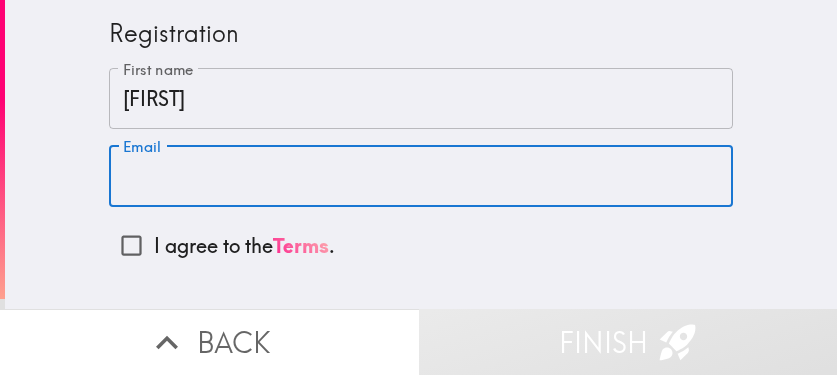 paste on "rileyjames8420@gmail.com" 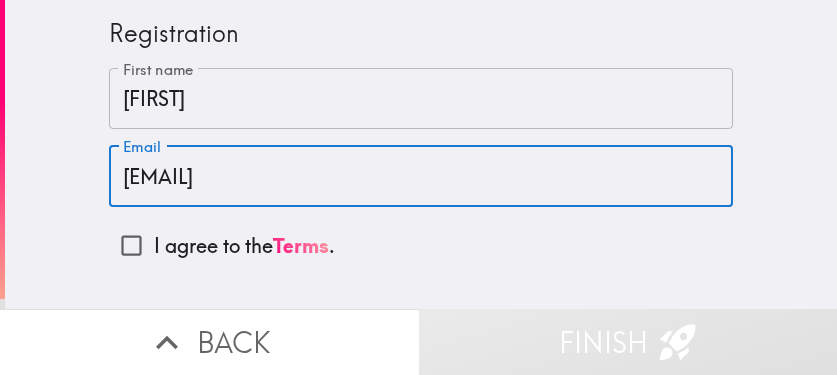 type on "rileyjames8420@gmail.com" 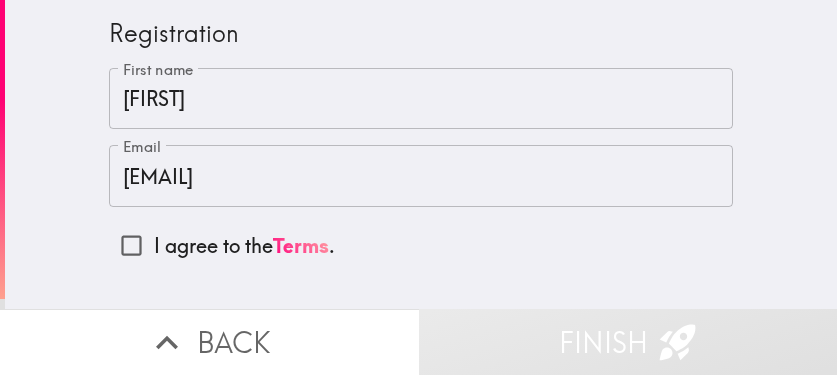 click on "I agree to the  Terms ." at bounding box center [244, 246] 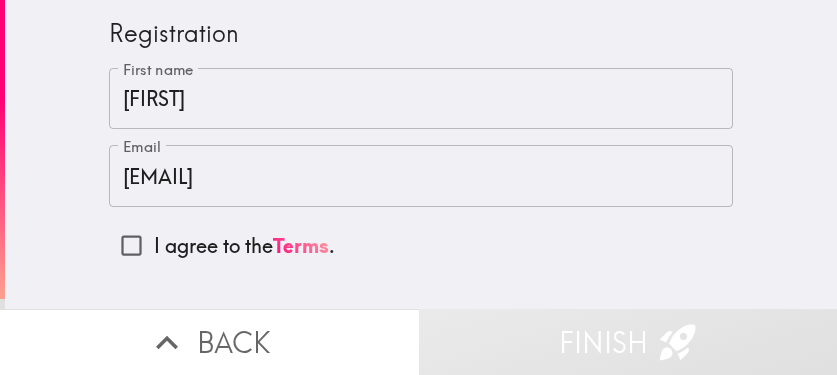checkbox on "true" 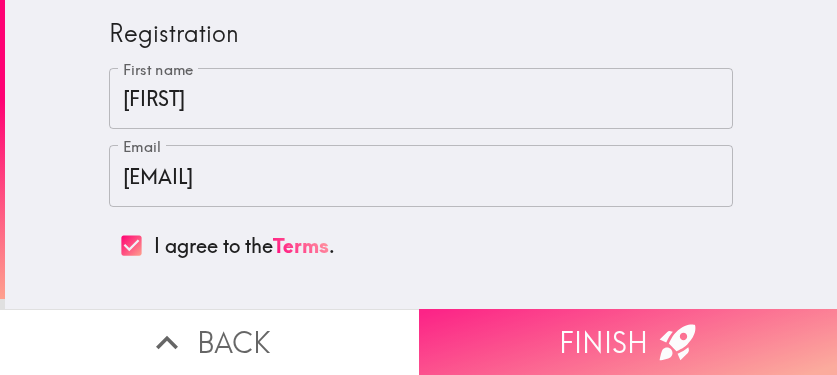 click on "Finish" at bounding box center (628, 342) 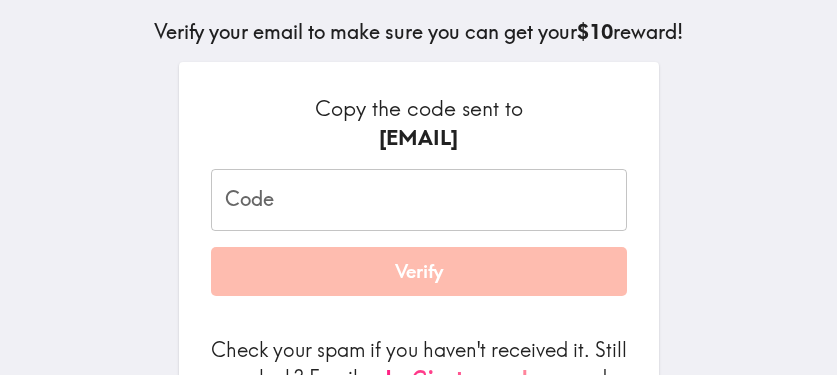 scroll, scrollTop: 200, scrollLeft: 0, axis: vertical 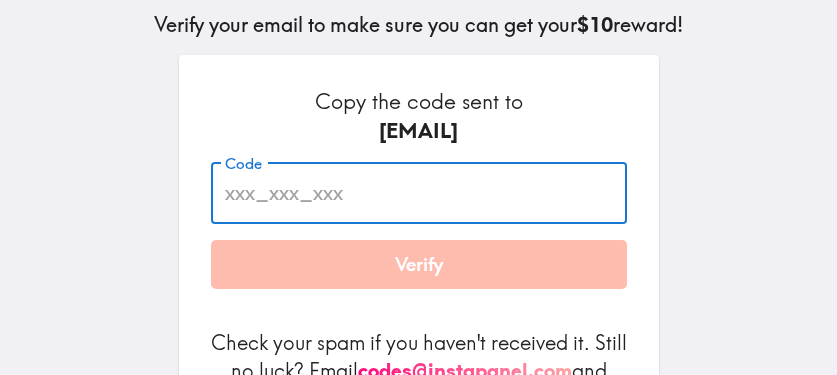 click on "Code" at bounding box center [419, 193] 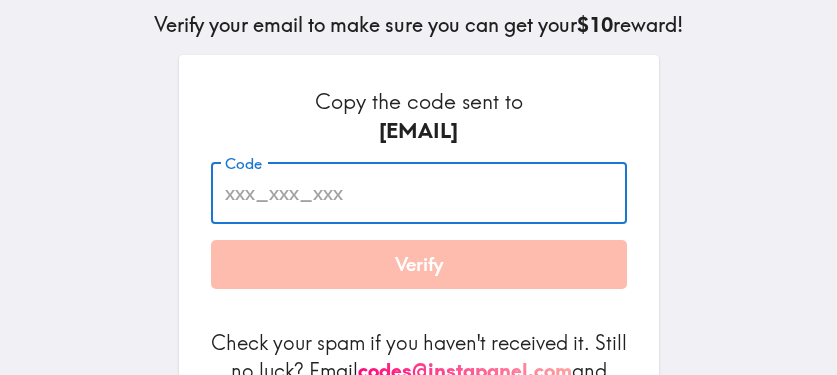 paste on "Dpm_phQ_L4U" 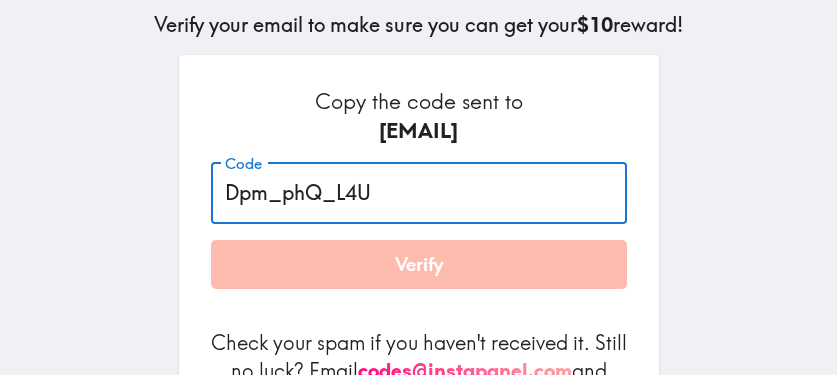 type on "Dpm_phQ_L4U" 